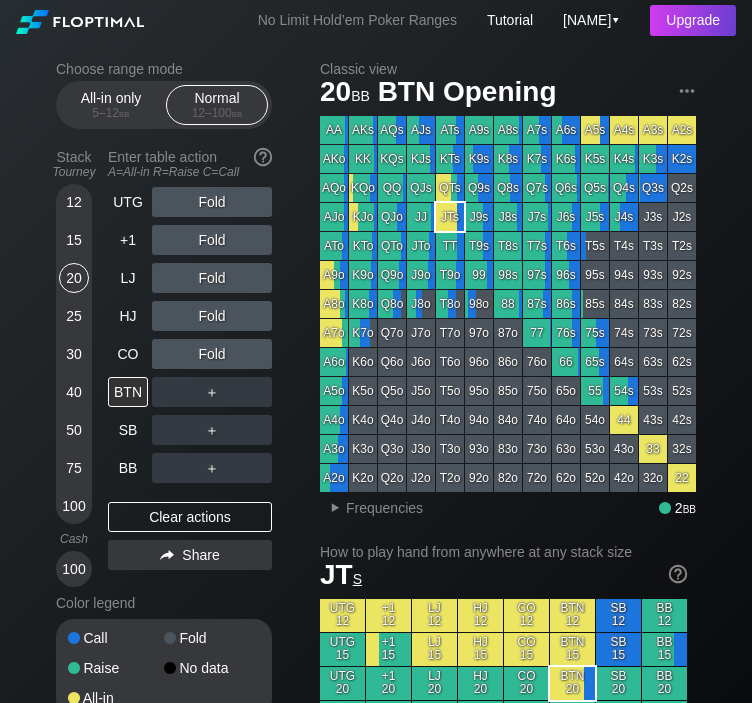 scroll, scrollTop: 0, scrollLeft: 0, axis: both 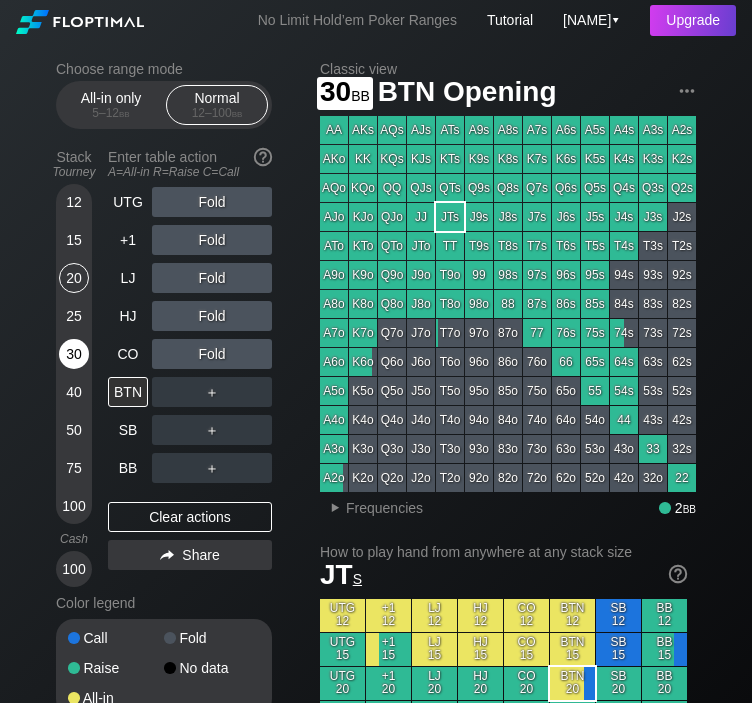 click on "30" at bounding box center [74, 354] 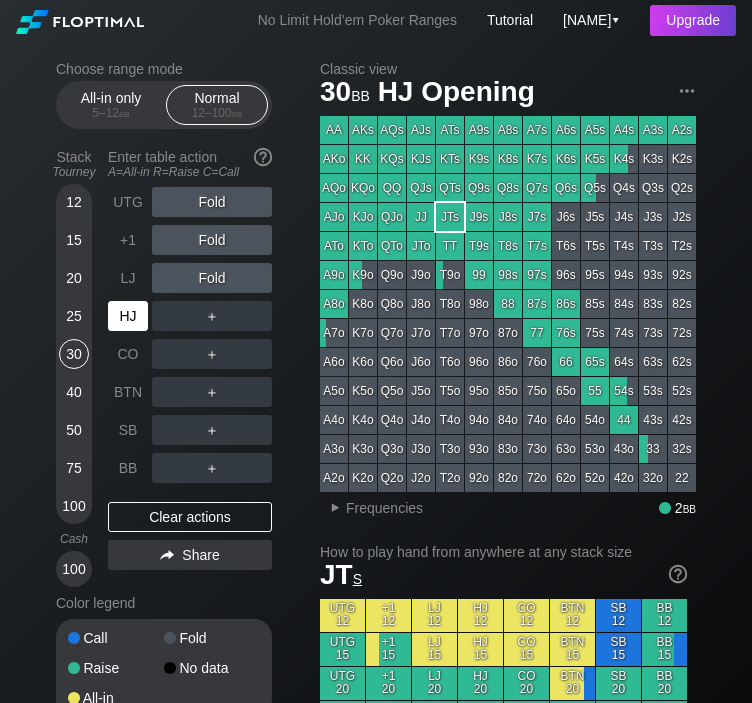 click on "HJ" at bounding box center (128, 316) 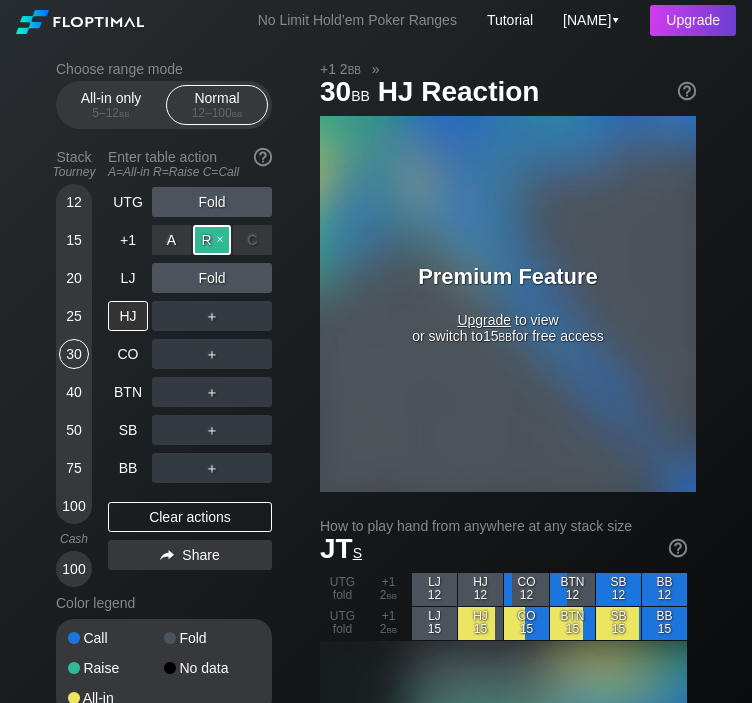 click on "R ✕" at bounding box center [212, 240] 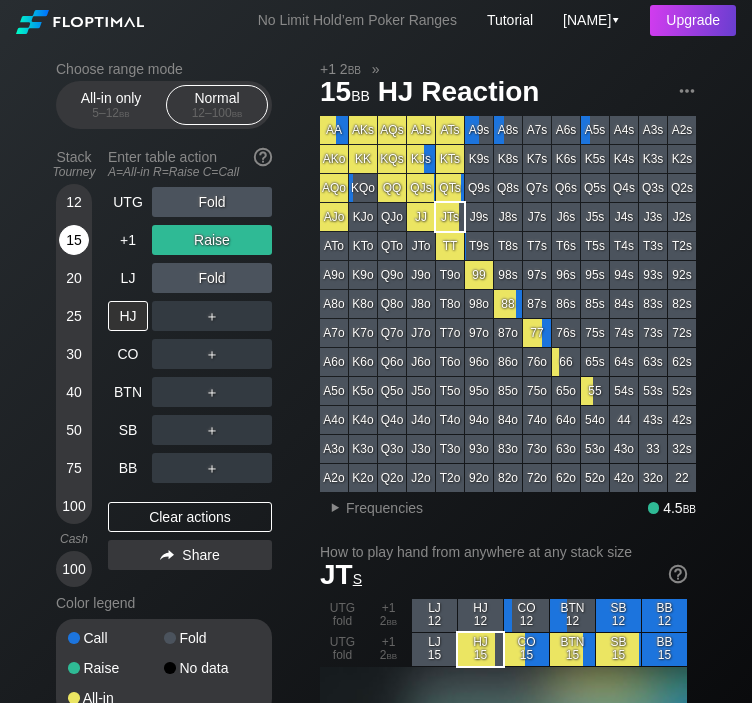 click on "15" at bounding box center (74, 244) 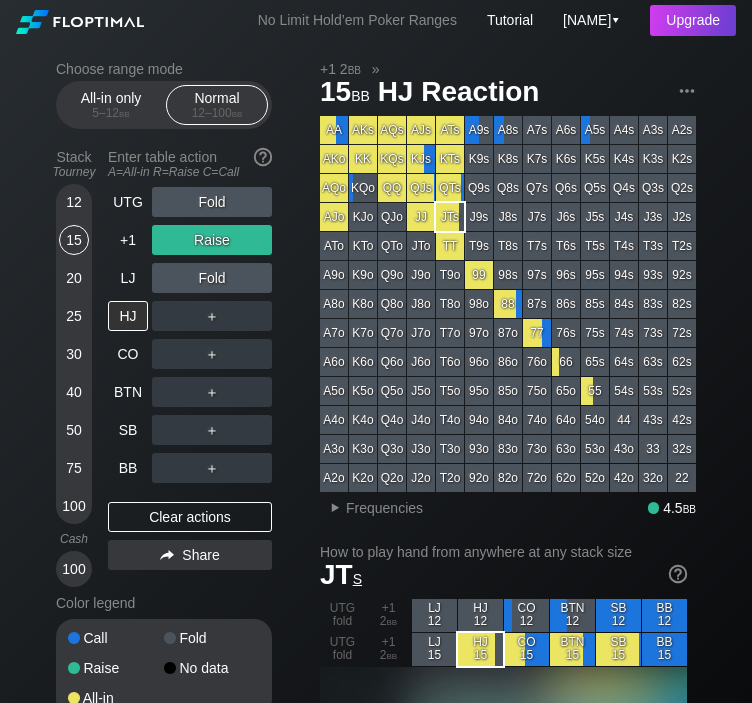 click on "Raise" at bounding box center [212, 240] 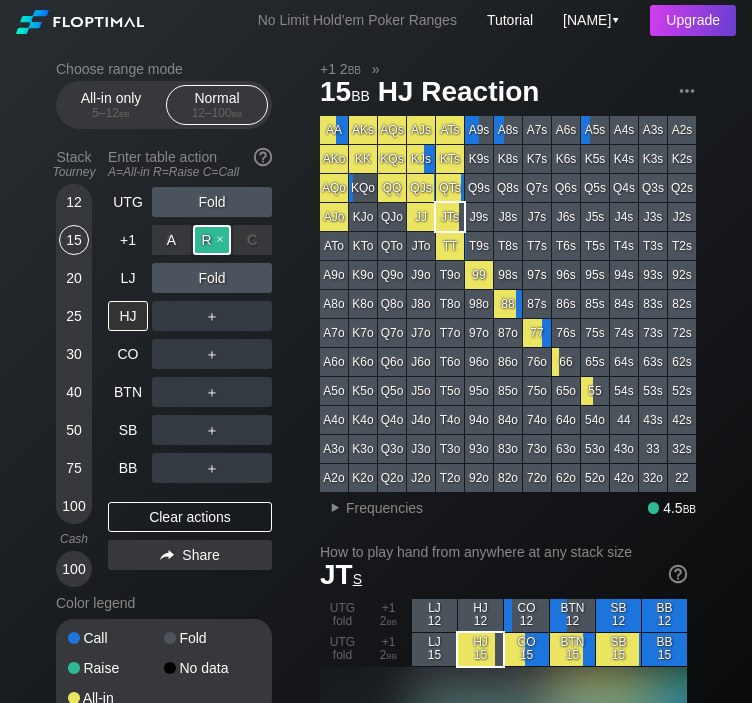 click on "R ✕" at bounding box center [212, 240] 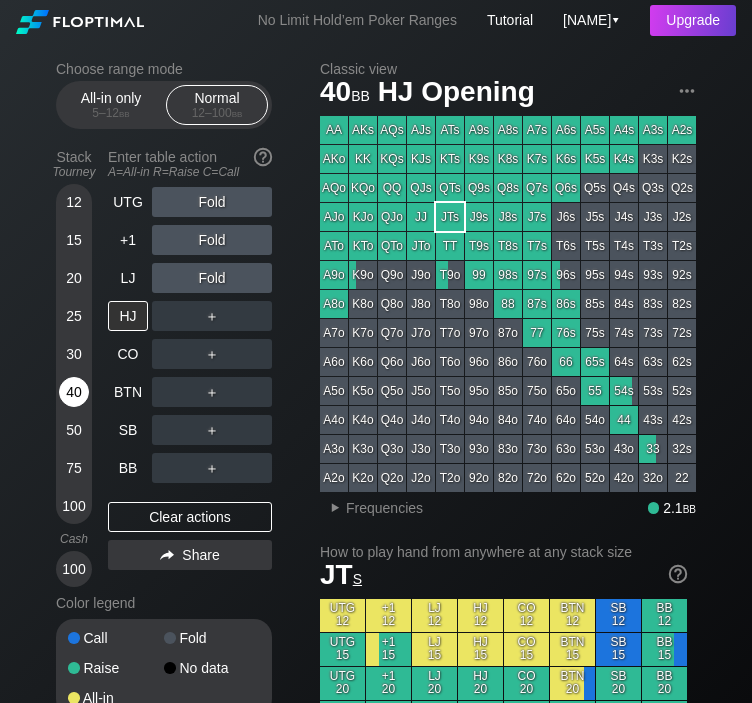 click on "40" at bounding box center [74, 392] 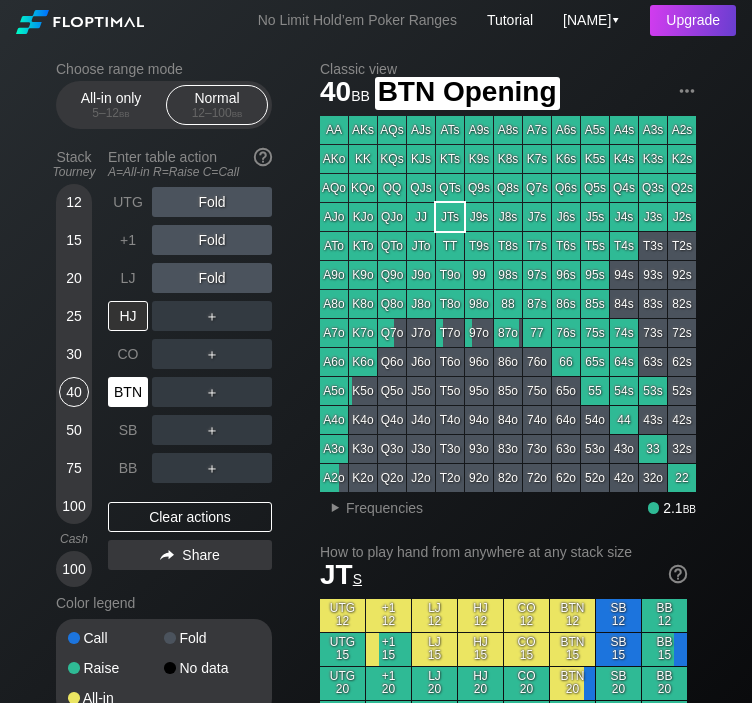 click on "BTN" at bounding box center (128, 392) 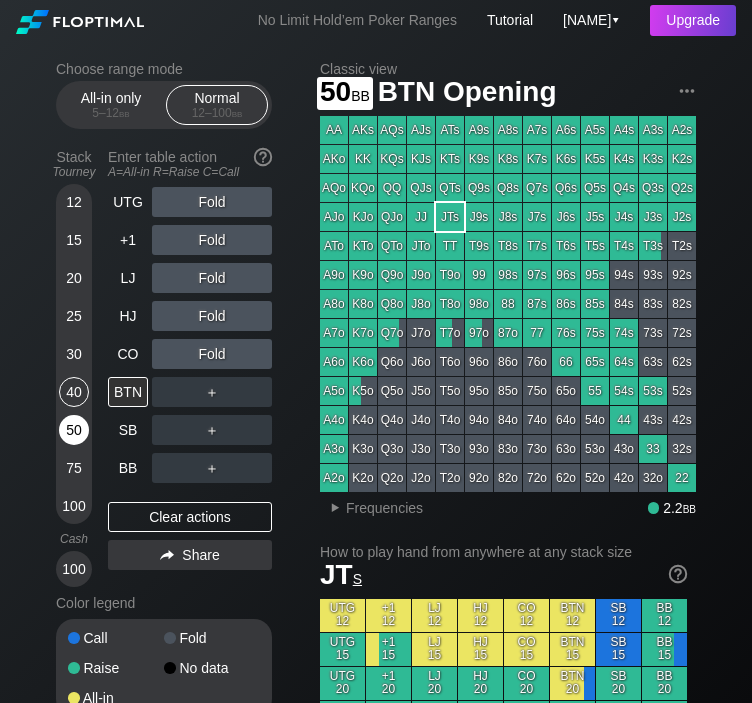 click on "50" at bounding box center (74, 430) 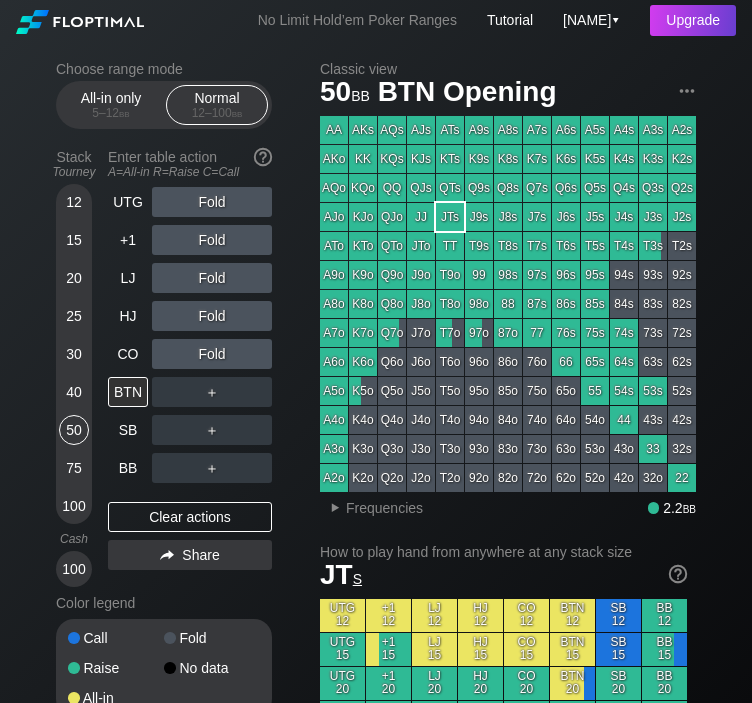 click on "40" at bounding box center [74, 392] 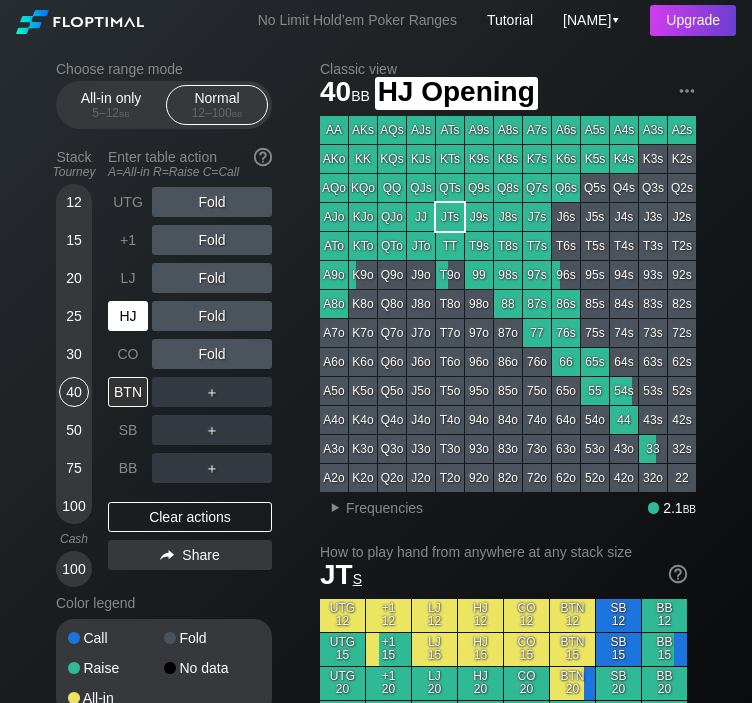 click on "HJ" at bounding box center (128, 316) 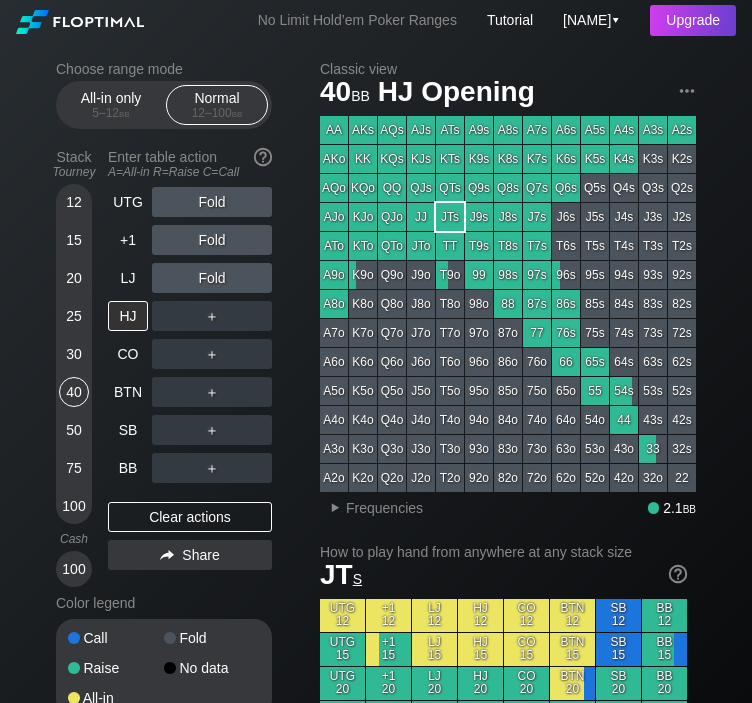 click on "J3o" at bounding box center (421, 449) 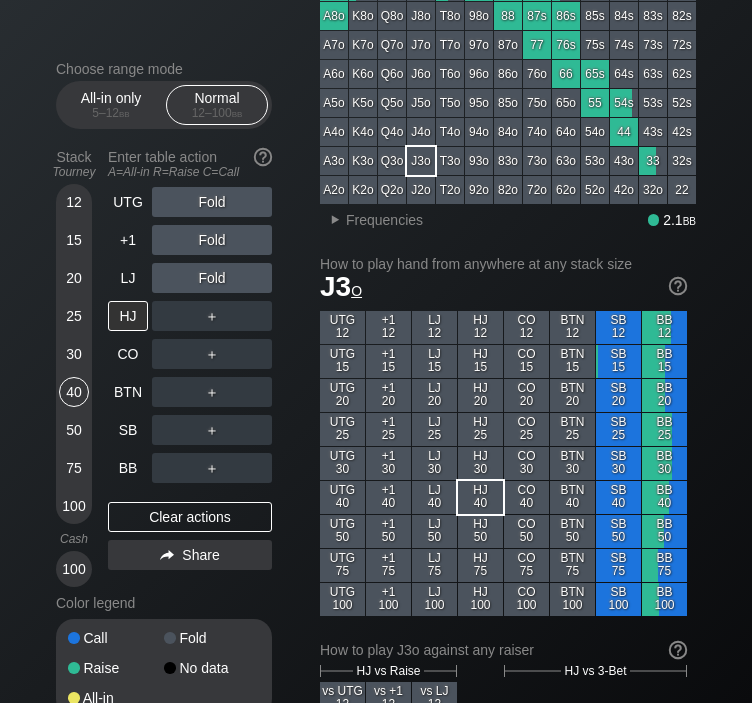 scroll, scrollTop: 300, scrollLeft: 0, axis: vertical 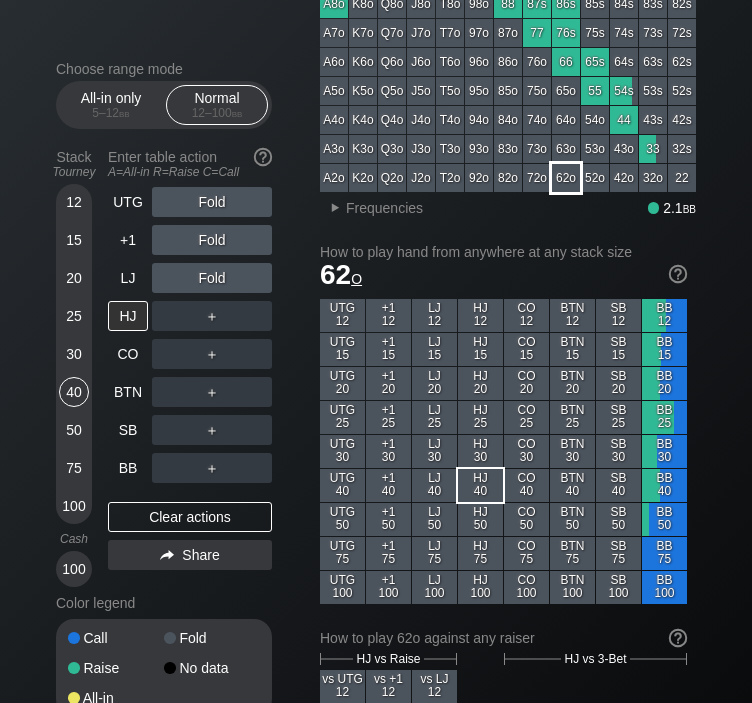 click on "62o" at bounding box center (566, 178) 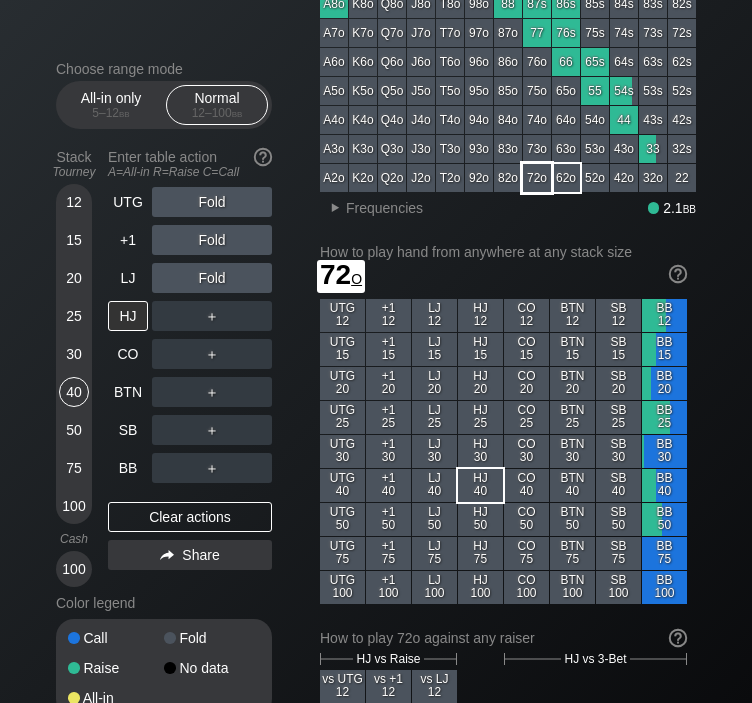 click on "72o" at bounding box center [537, 178] 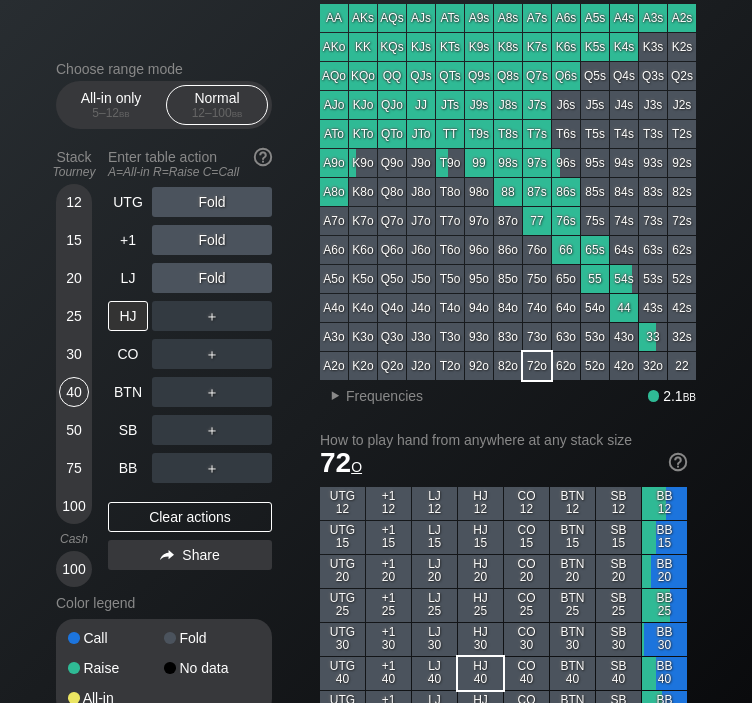 scroll, scrollTop: 0, scrollLeft: 0, axis: both 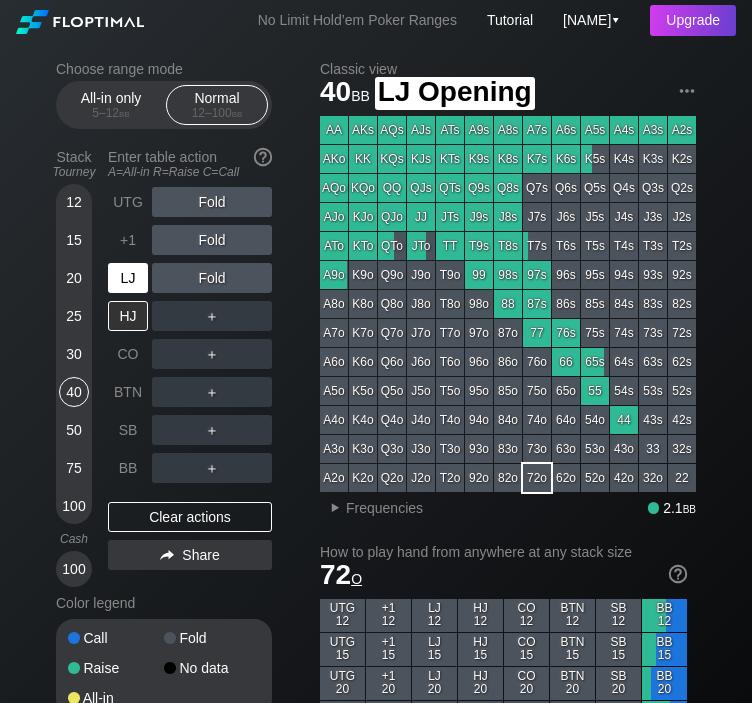 click on "LJ" at bounding box center [128, 278] 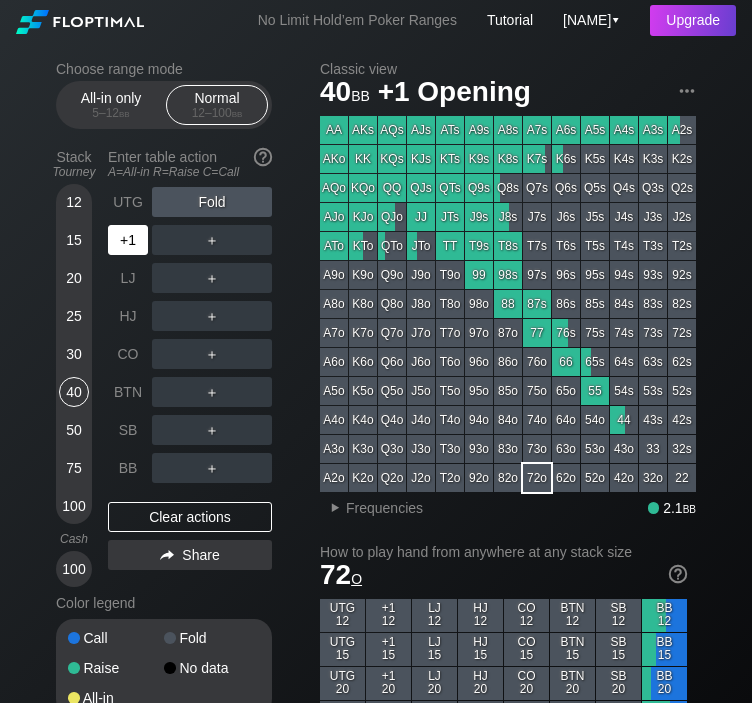 click on "+1" at bounding box center (128, 240) 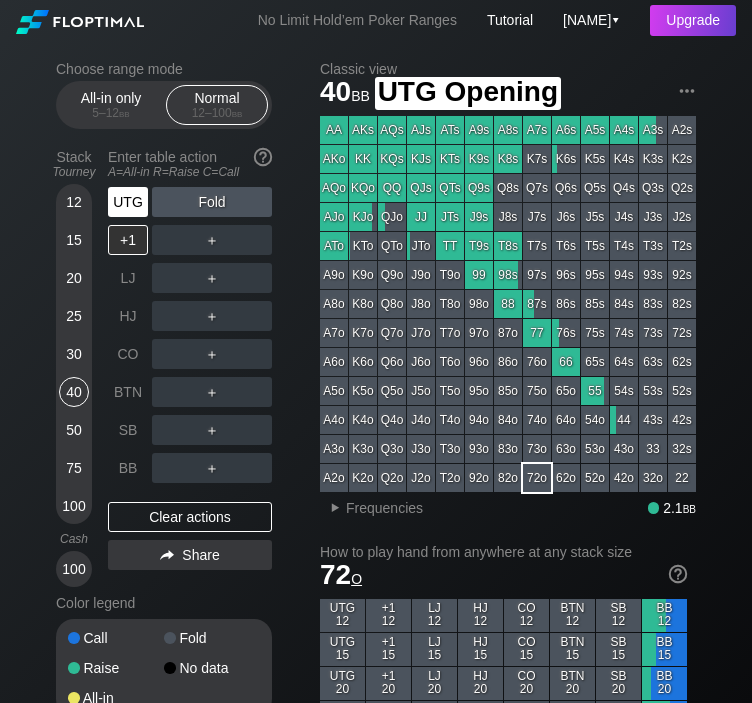 click on "UTG" at bounding box center (128, 202) 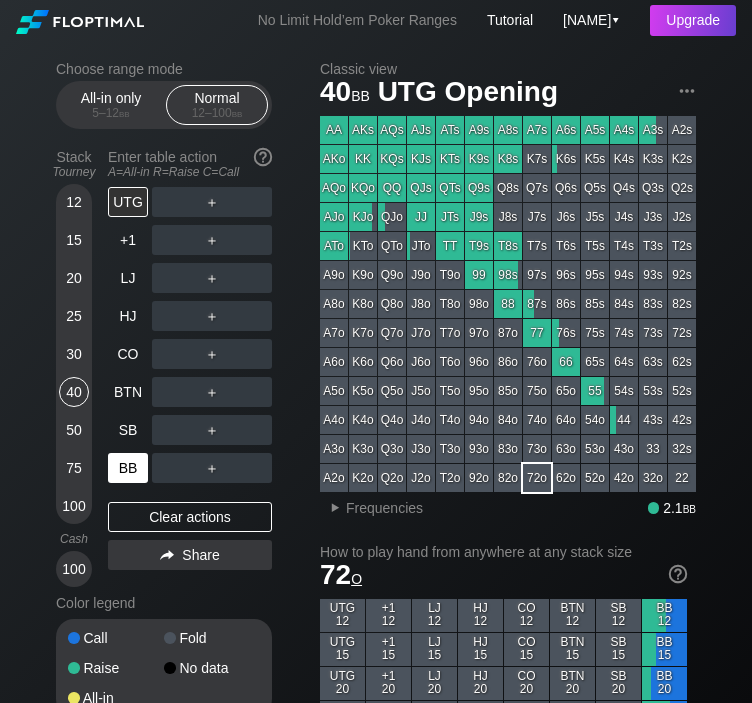 click on "BB" at bounding box center [128, 468] 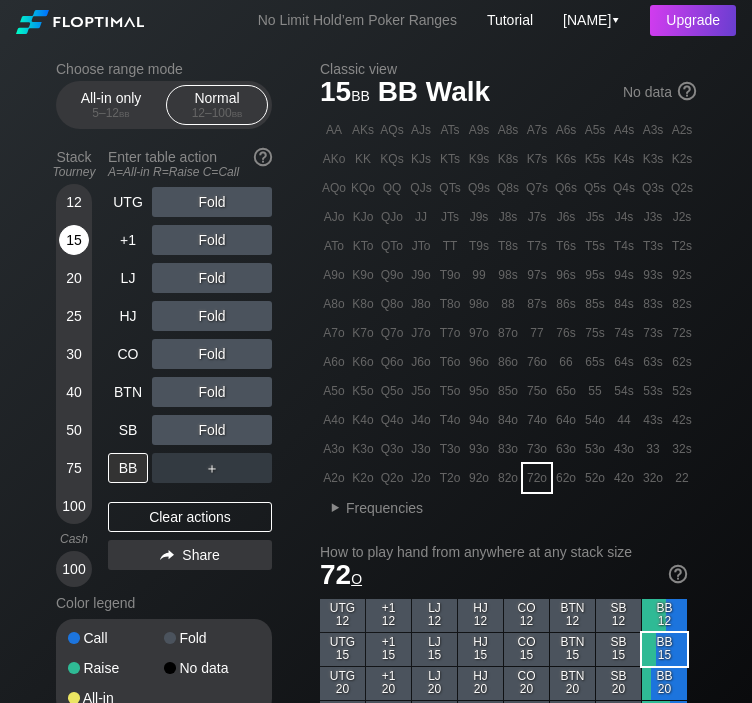click on "15" at bounding box center [74, 240] 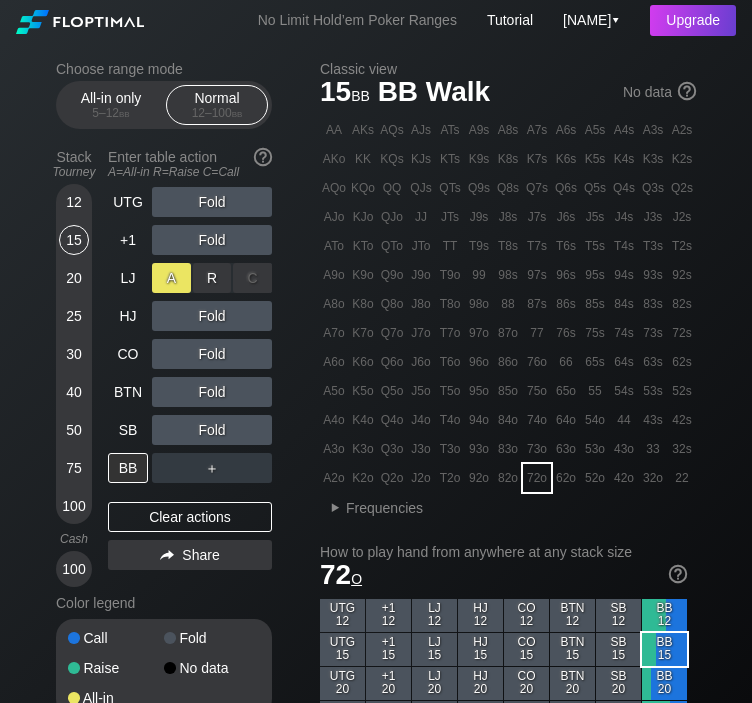 click on "A ✕" at bounding box center [171, 278] 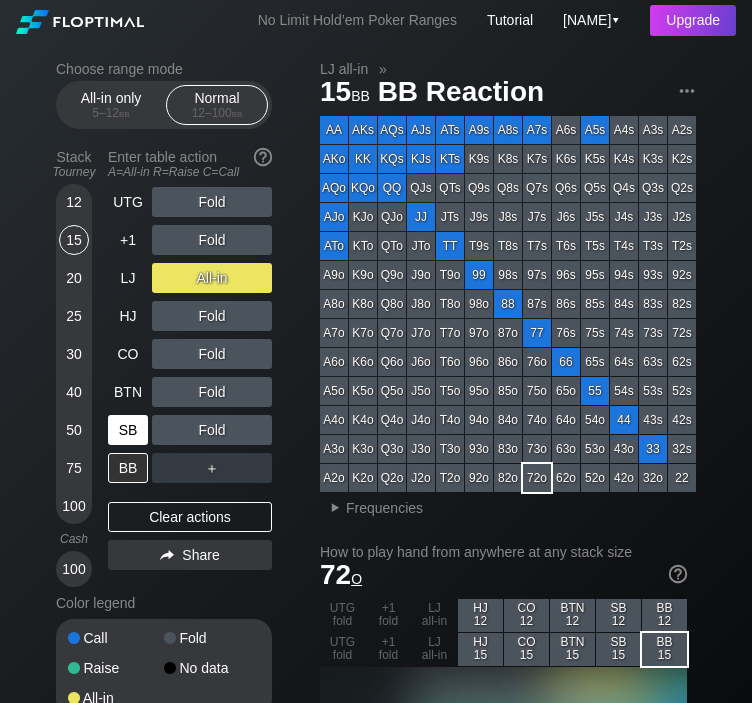 click on "SB" at bounding box center [128, 430] 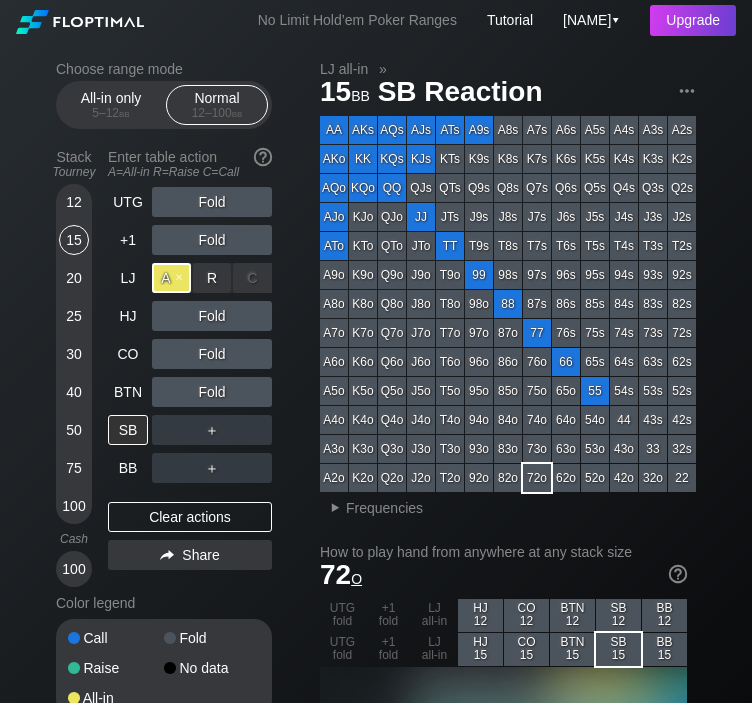 click on "A ✕" at bounding box center (171, 278) 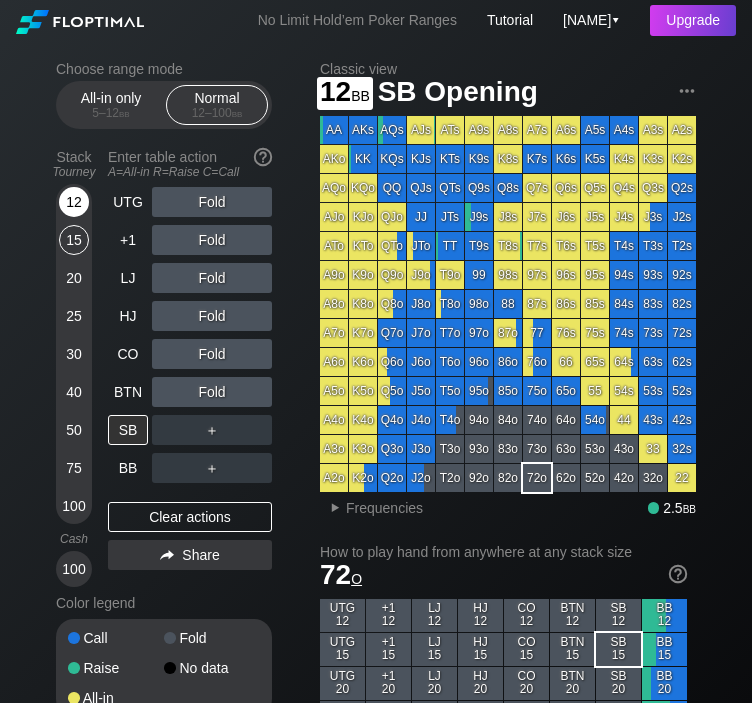 click on "12" at bounding box center [74, 202] 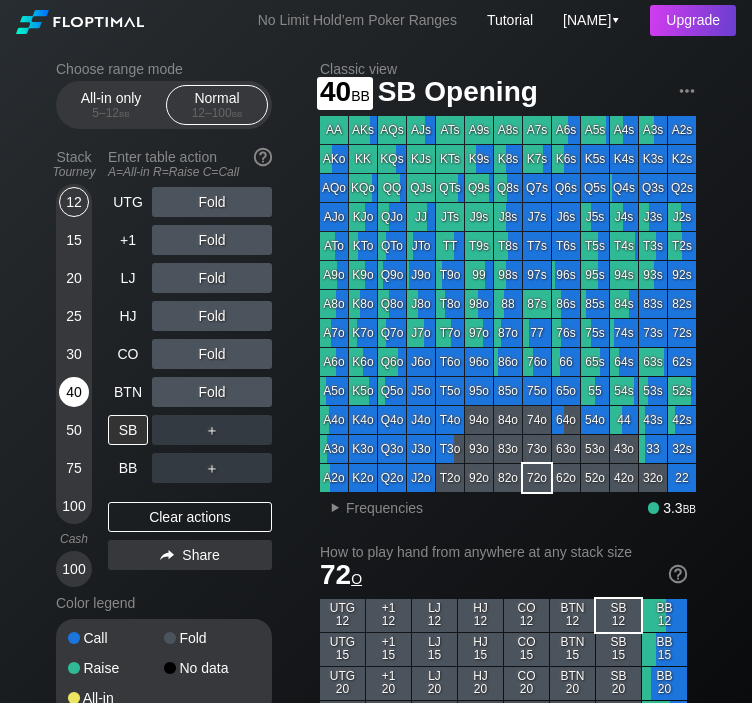 click on "40" at bounding box center (74, 392) 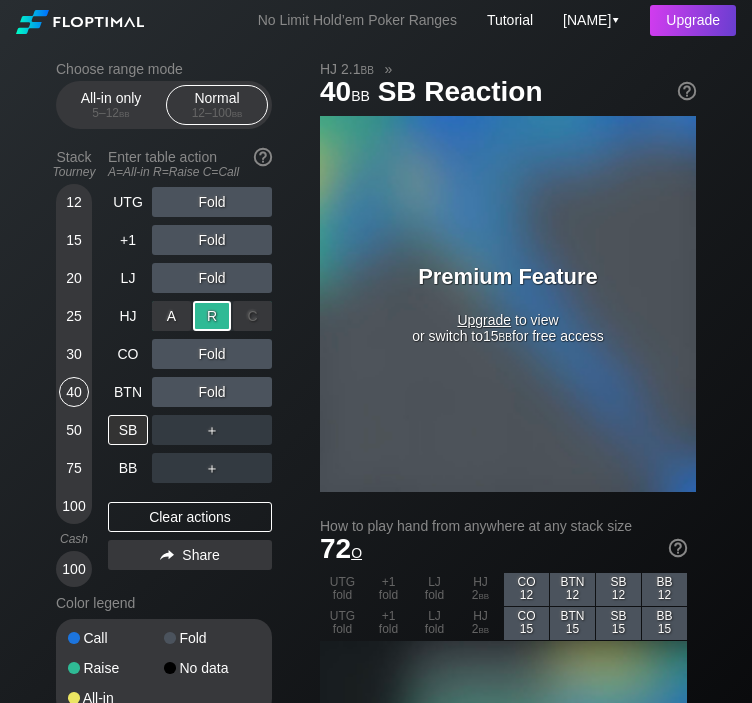click on "R ✕" at bounding box center [212, 316] 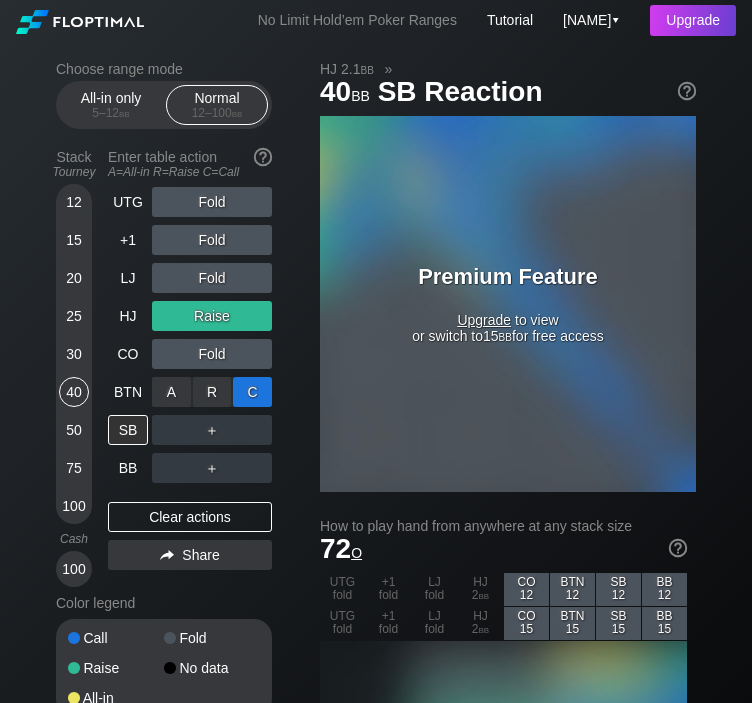 click on "C ✕" at bounding box center [252, 392] 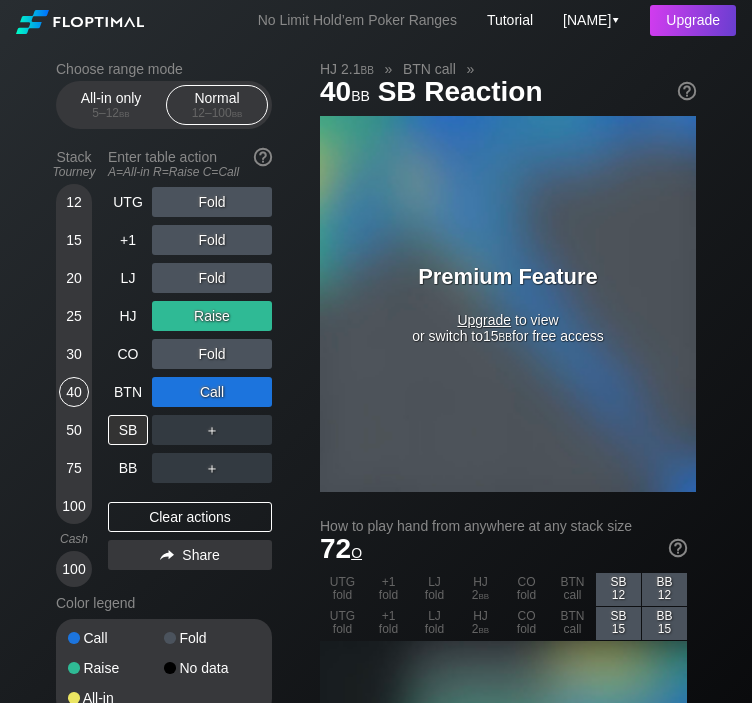 click on "Raise" at bounding box center [212, 316] 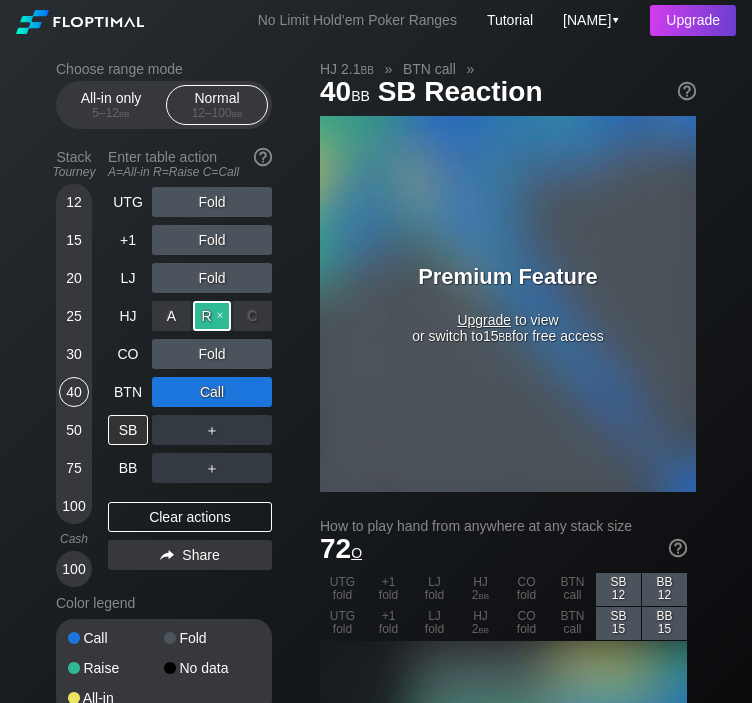 click on "R ✕" at bounding box center [212, 316] 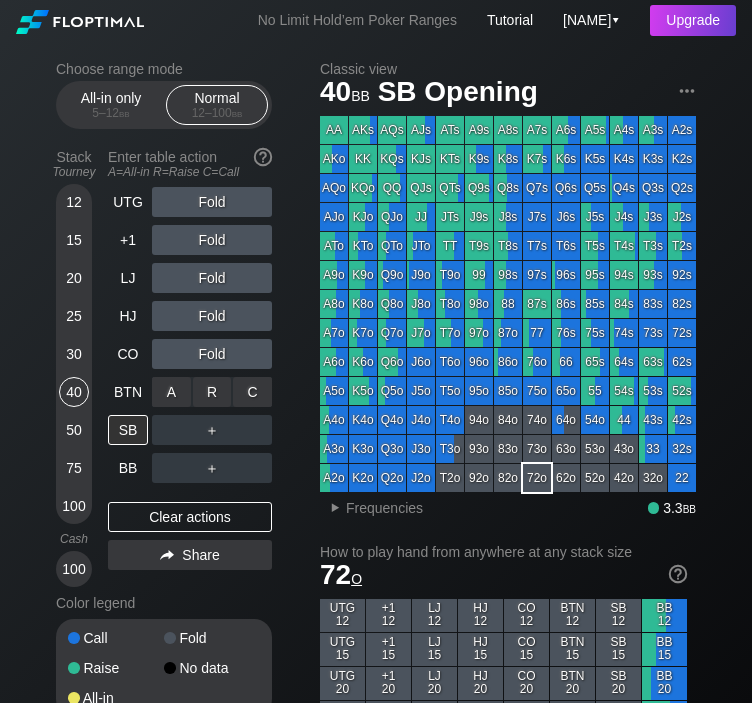 click on "C ✕" at bounding box center [252, 392] 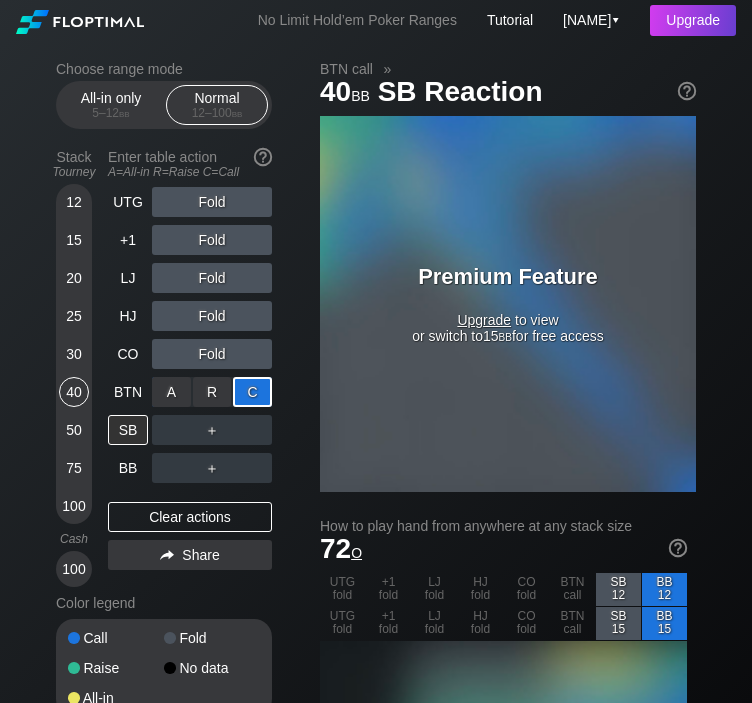 click on "C ✕" at bounding box center [252, 392] 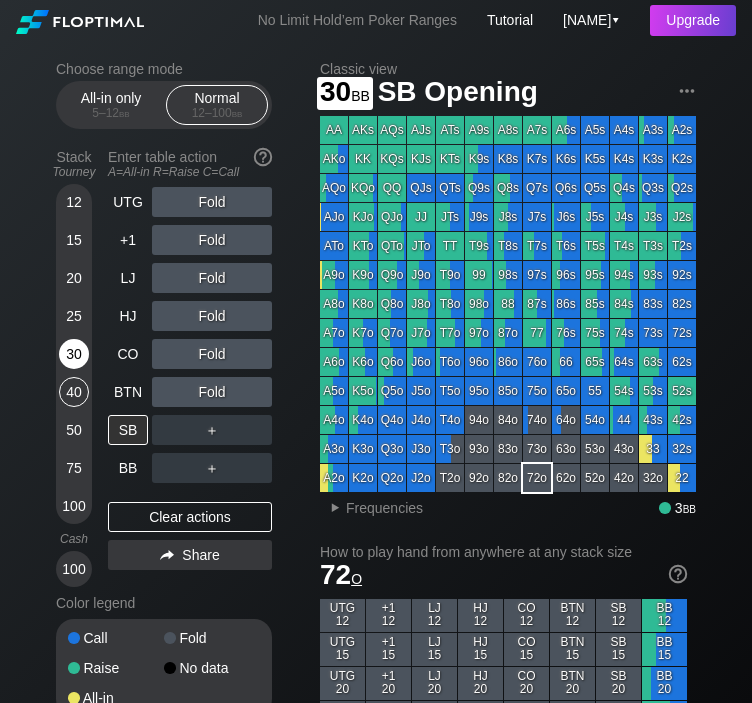 click on "30" at bounding box center (74, 354) 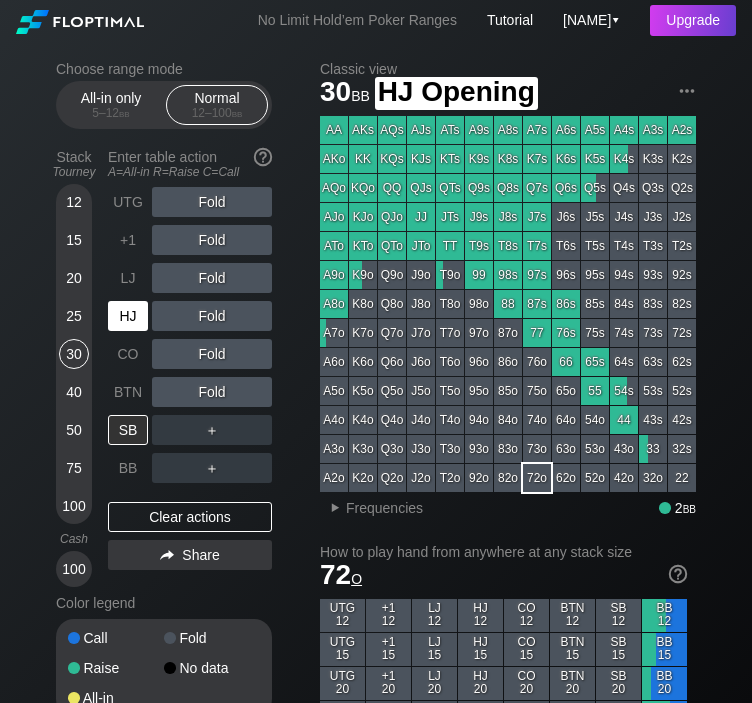 click on "HJ" at bounding box center [128, 316] 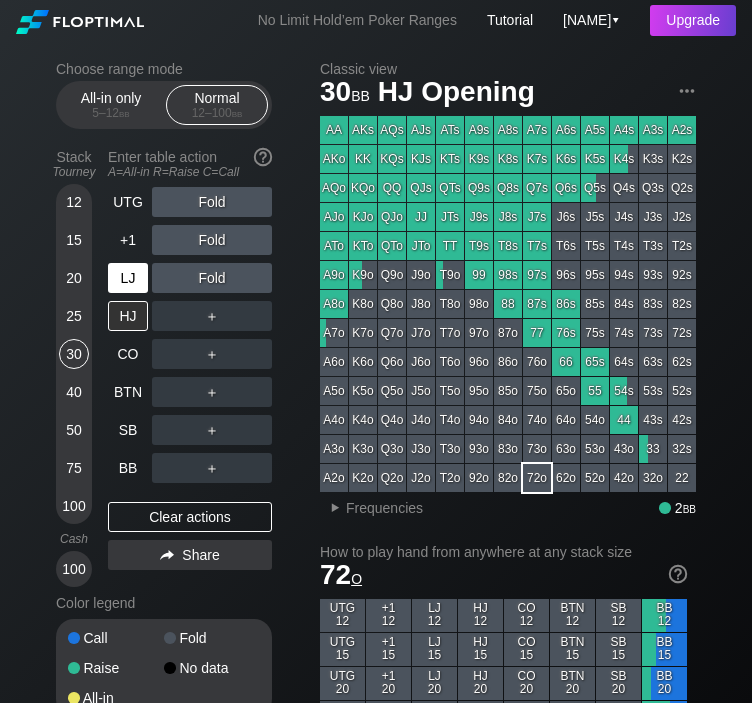 click on "LJ" at bounding box center (128, 278) 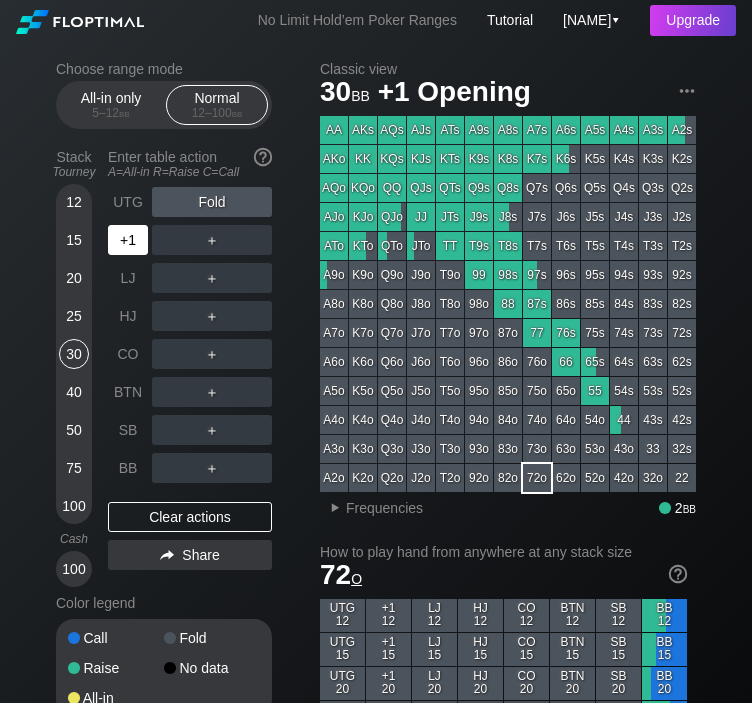 click on "+1" at bounding box center [128, 240] 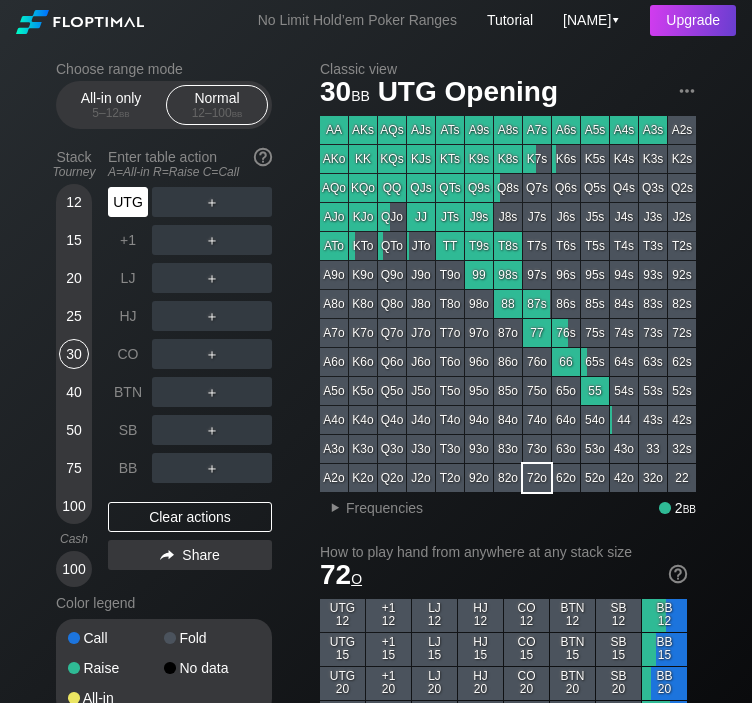 click on "UTG" at bounding box center [128, 202] 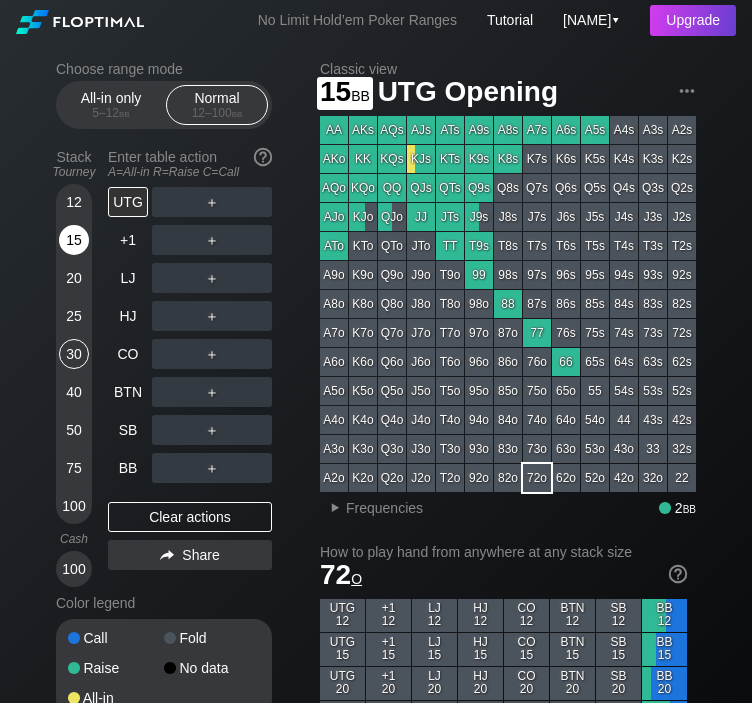 click on "15" at bounding box center (74, 240) 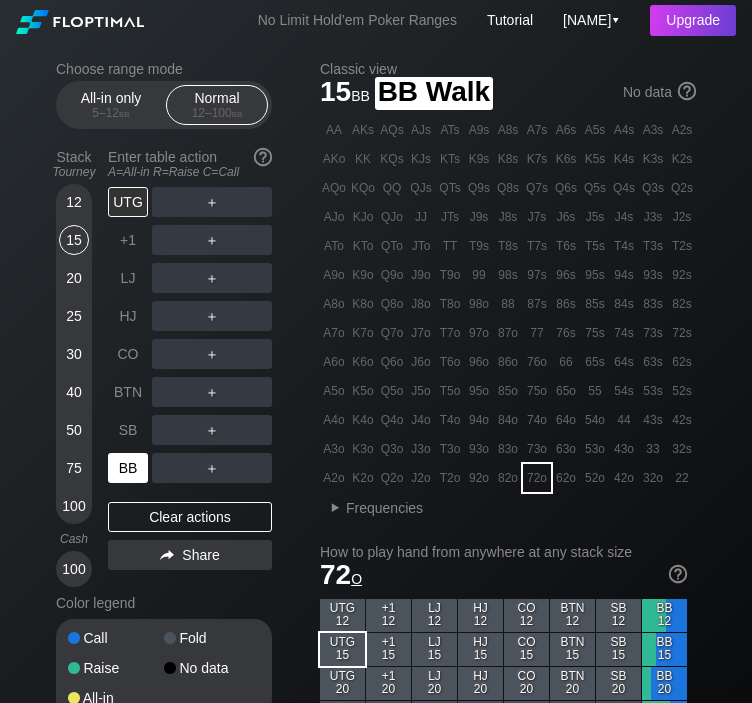 click on "BB" at bounding box center (128, 468) 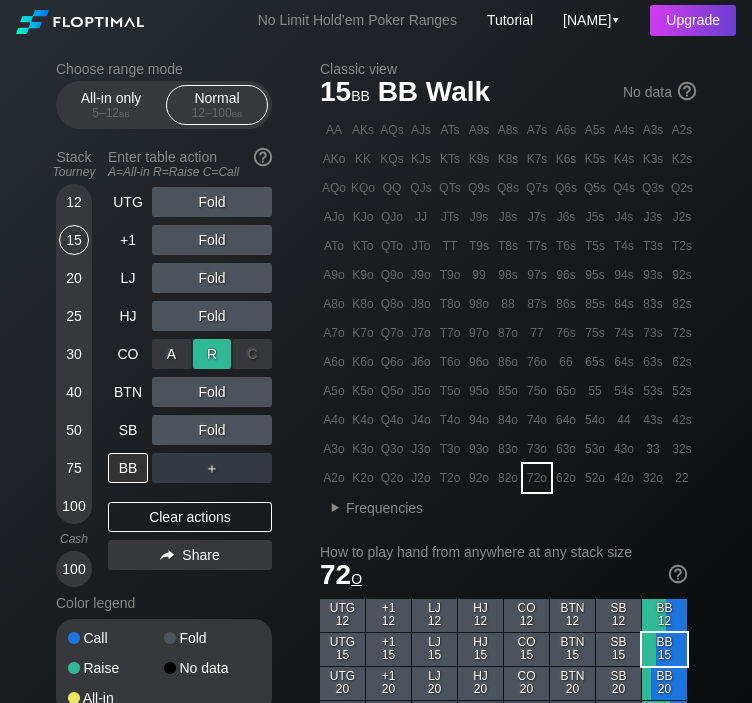 click on "R ✕" at bounding box center (212, 354) 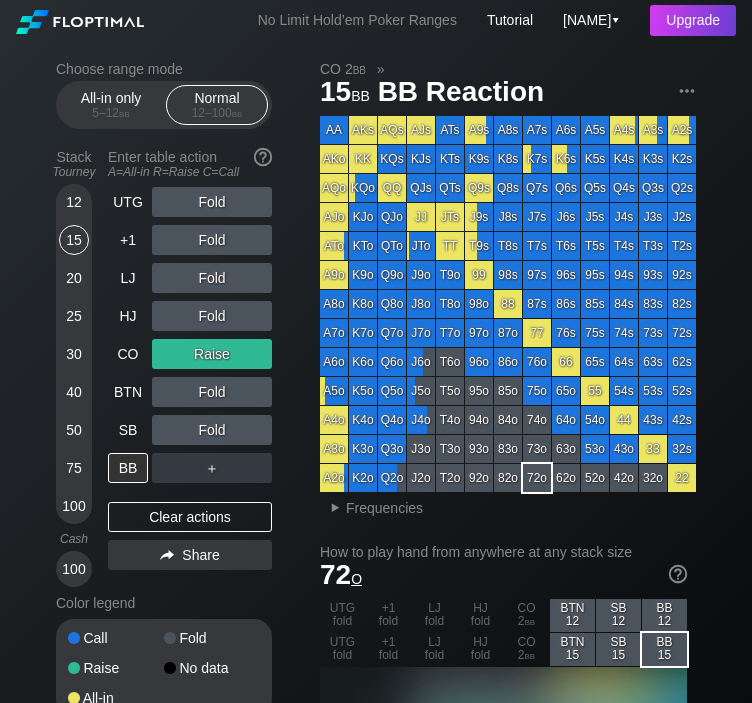 click on "20" at bounding box center (74, 278) 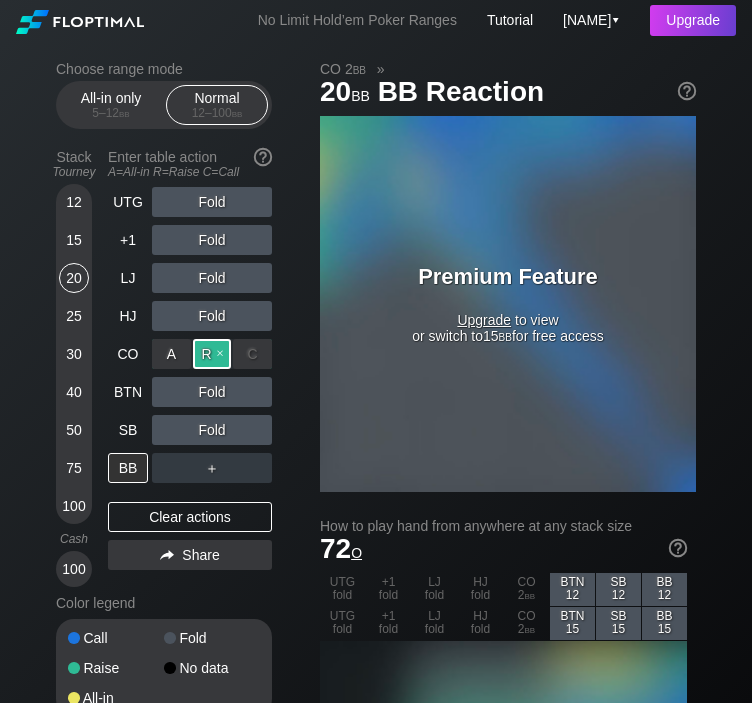 click on "R ✕" at bounding box center (212, 354) 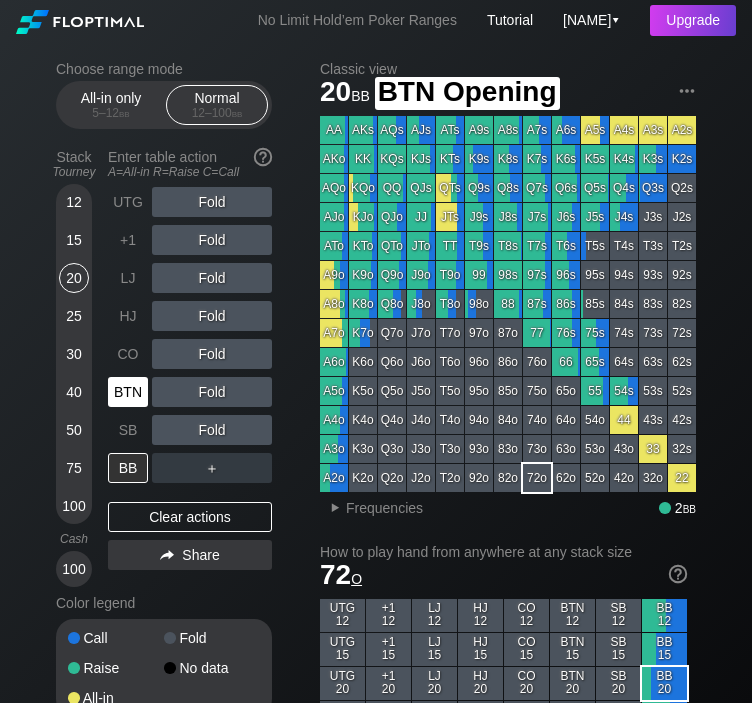 click on "BTN" at bounding box center (128, 392) 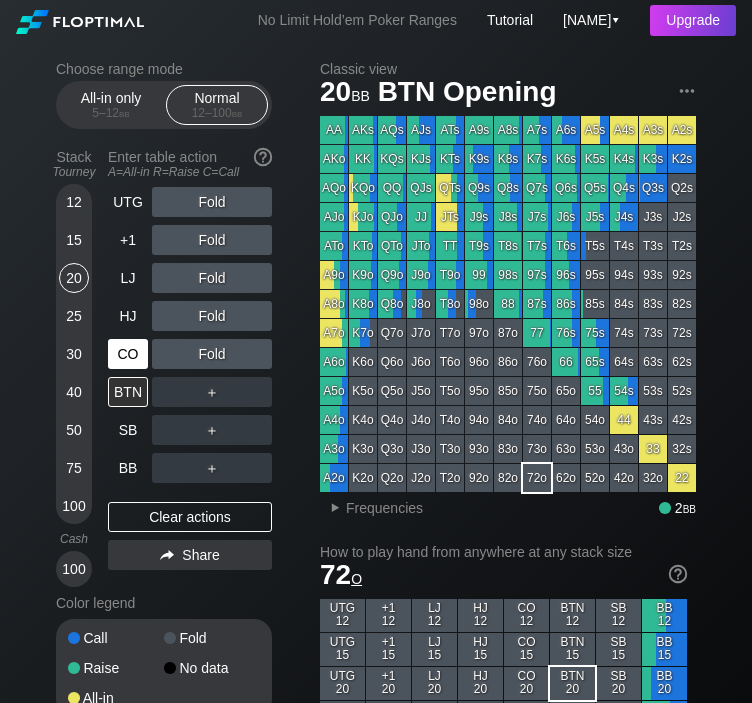 click on "CO" at bounding box center (128, 354) 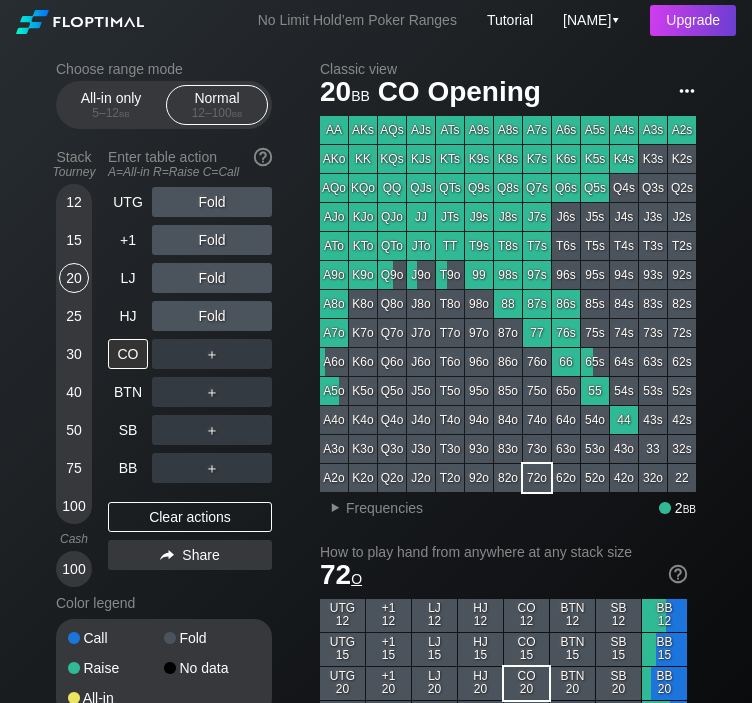click at bounding box center [687, 91] 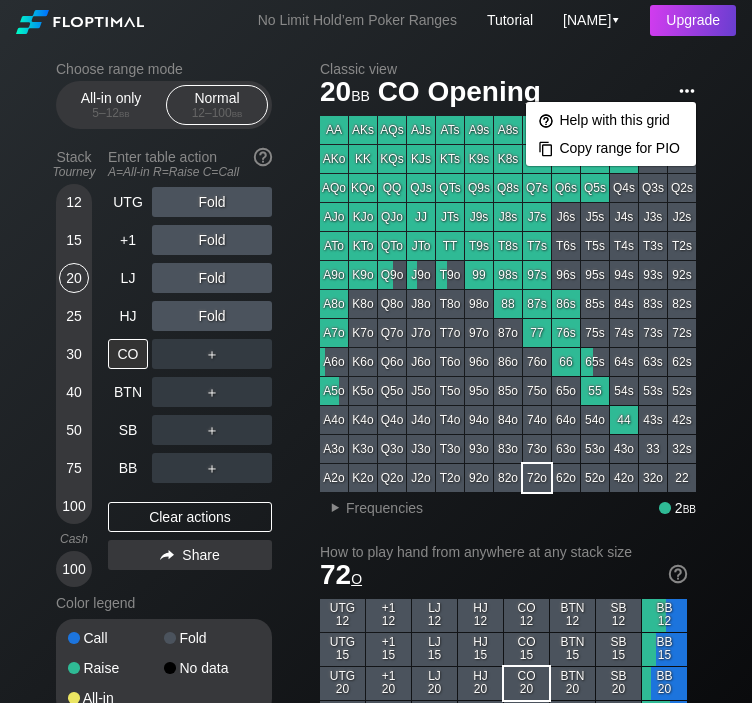 click at bounding box center [687, 91] 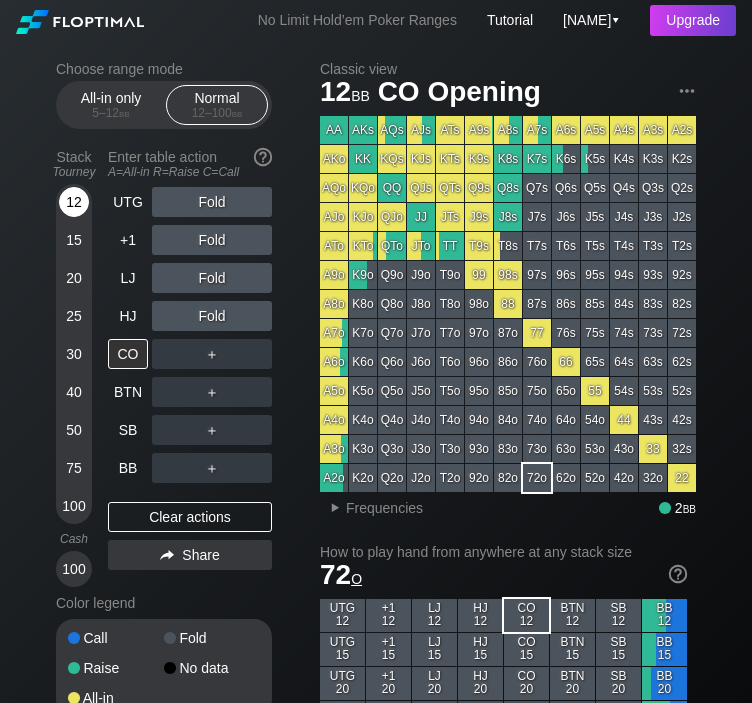 click on "12" at bounding box center (74, 202) 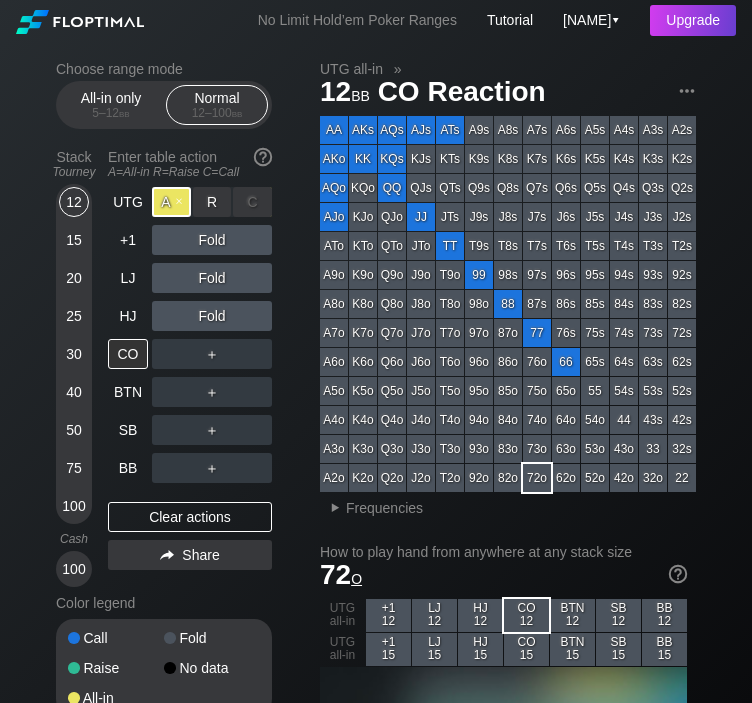 click on "A ✕" at bounding box center [171, 202] 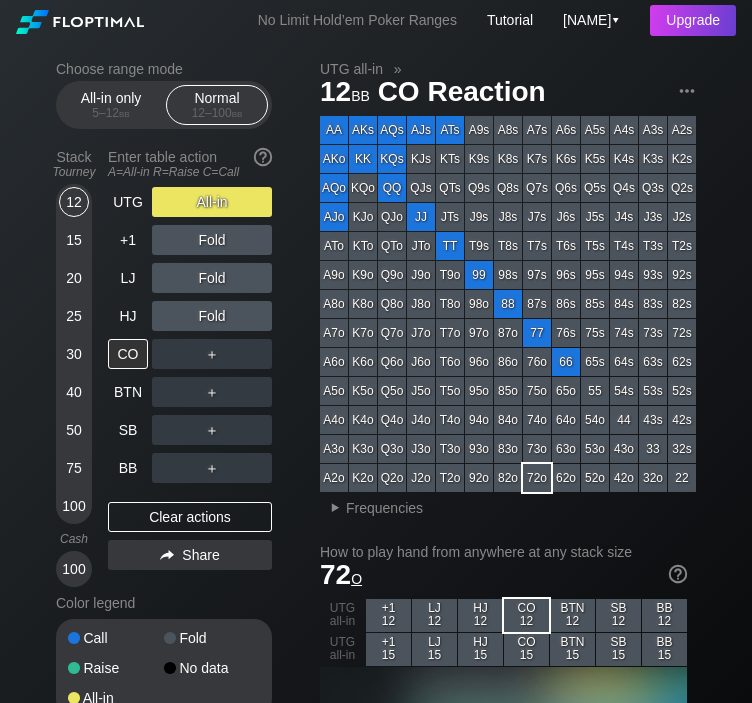 click on "20" at bounding box center [74, 278] 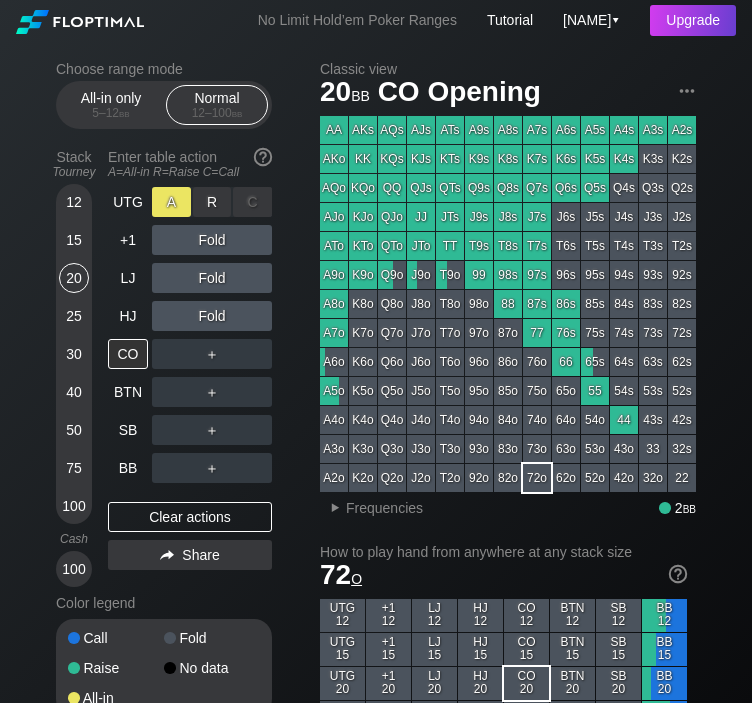 click on "A ✕" at bounding box center [171, 202] 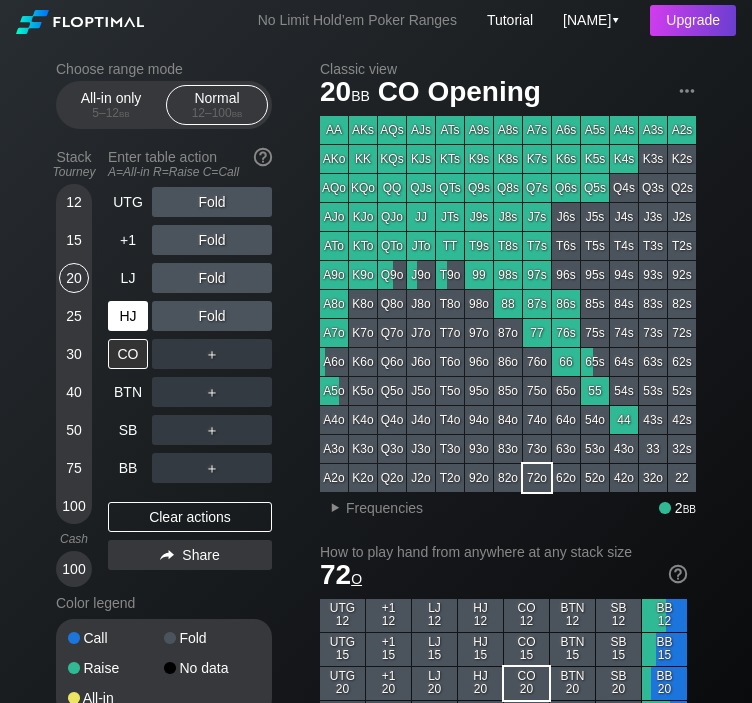 click on "HJ" at bounding box center [128, 316] 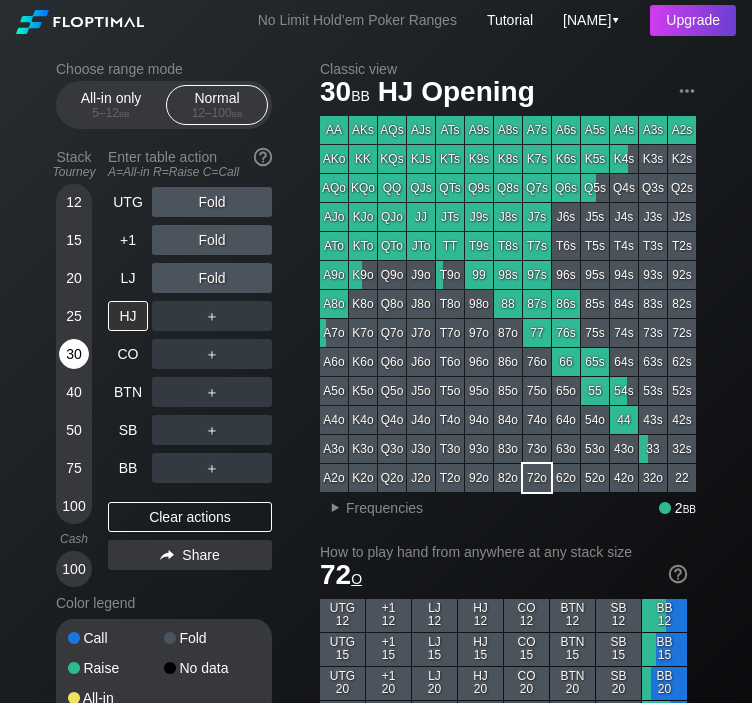 click on "30" at bounding box center [74, 354] 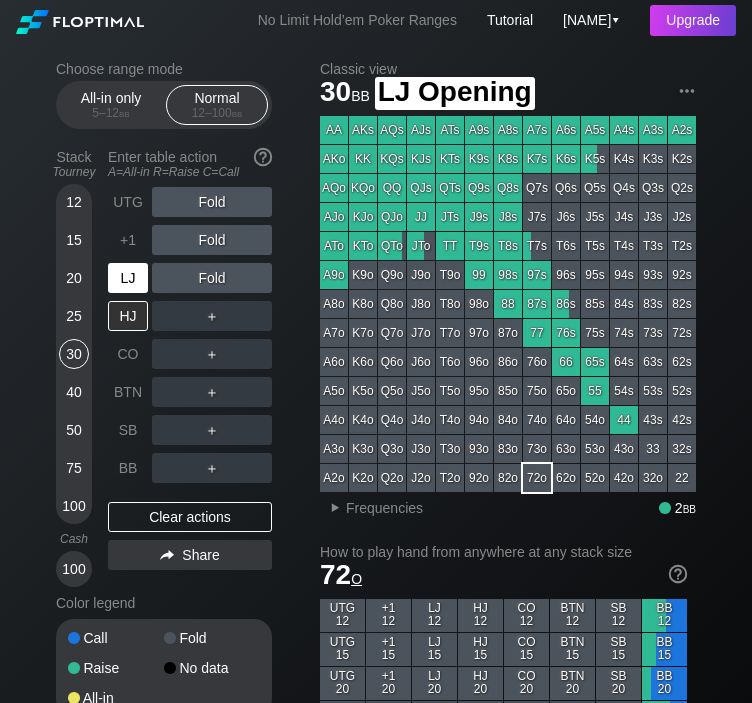 click on "LJ" at bounding box center (128, 278) 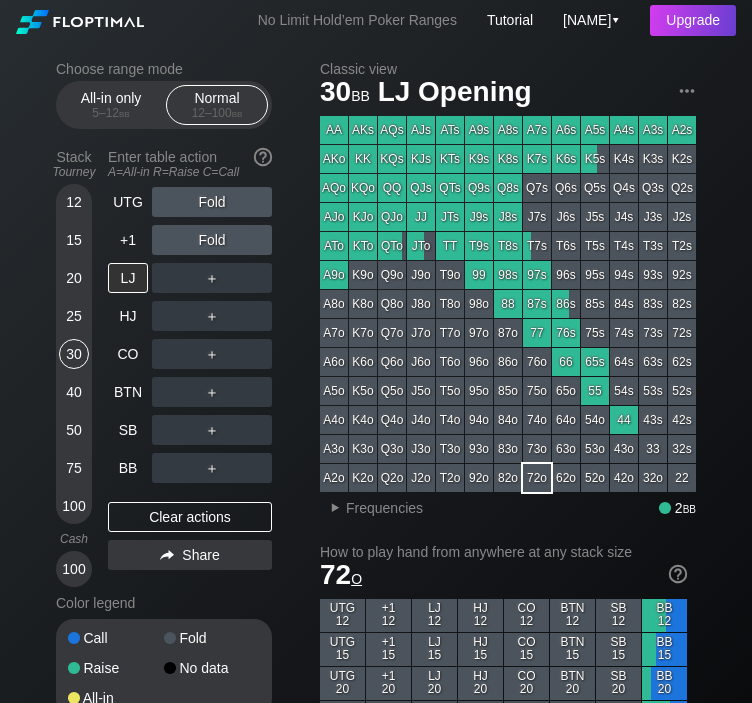 click on "100" at bounding box center [74, 506] 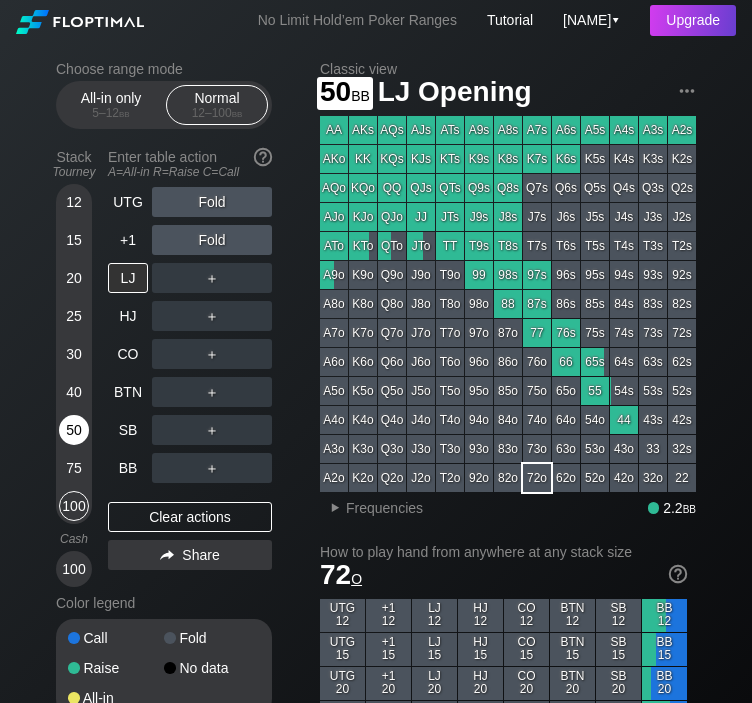 click on "50" at bounding box center [74, 430] 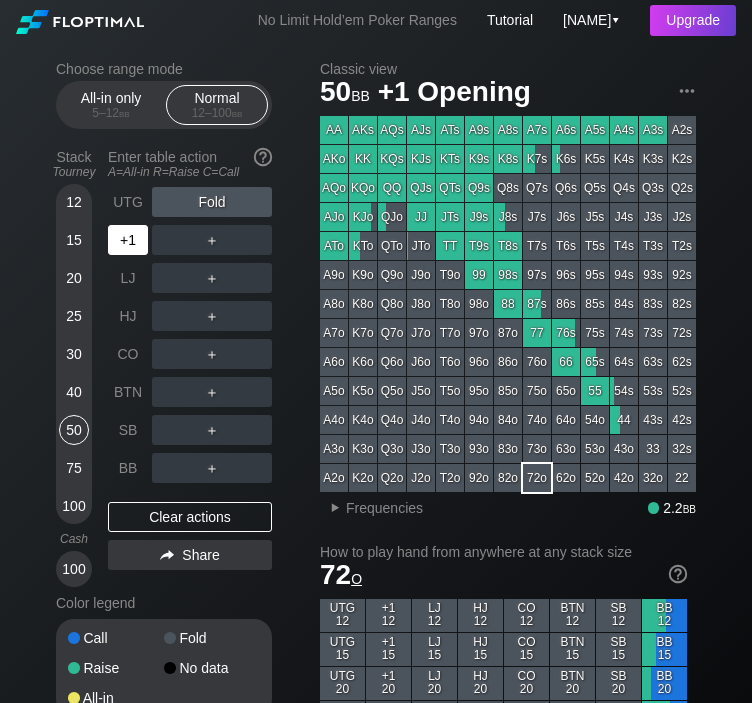 click on "+1" at bounding box center [128, 240] 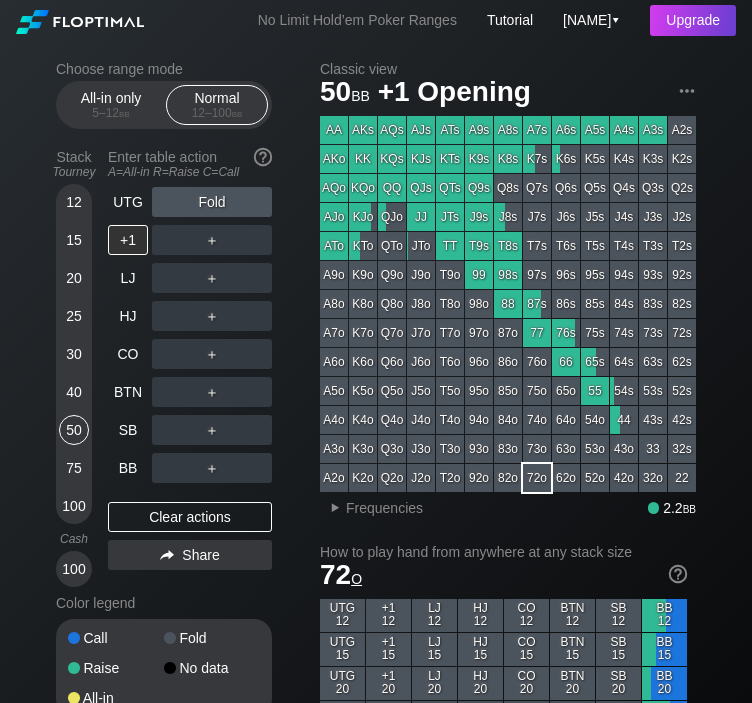 click on "30" at bounding box center [74, 354] 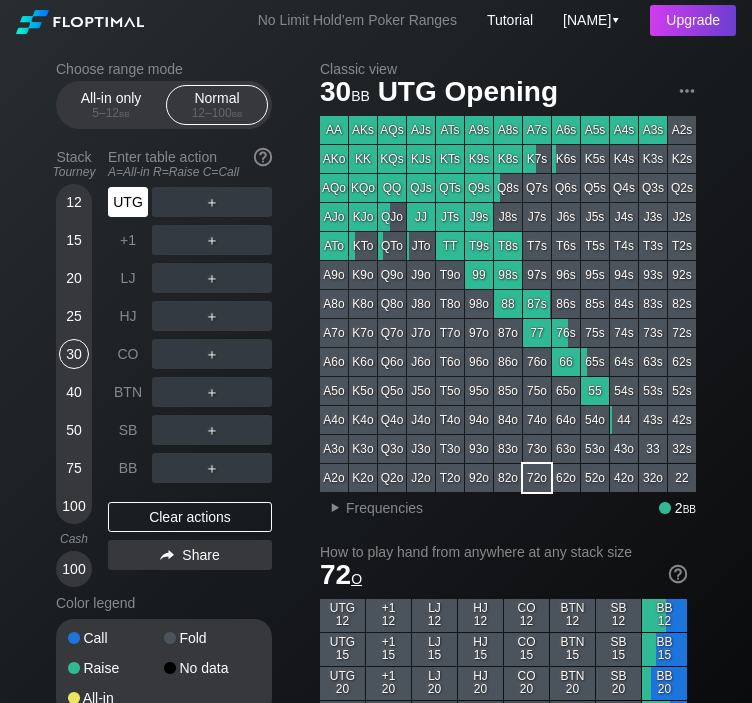 click on "UTG" at bounding box center [128, 202] 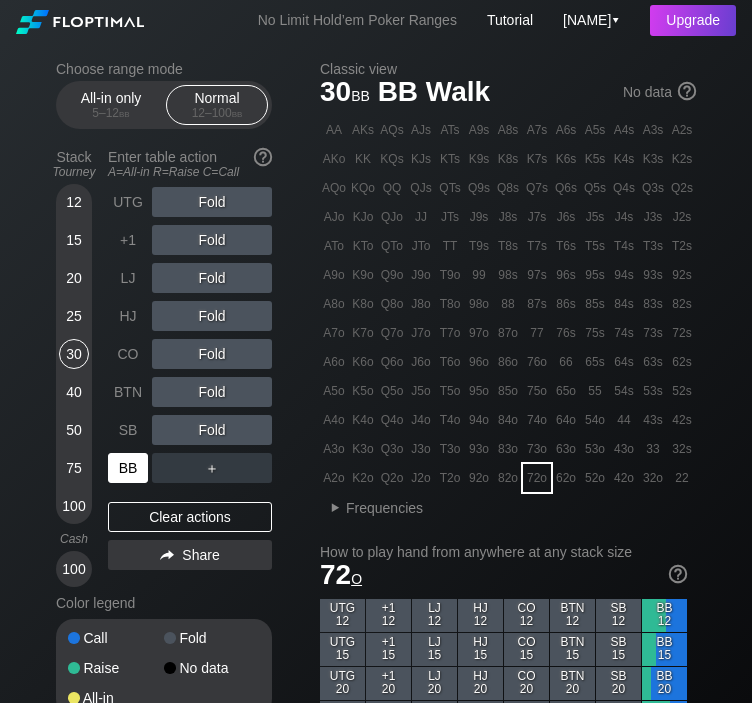 click on "BB" at bounding box center (128, 468) 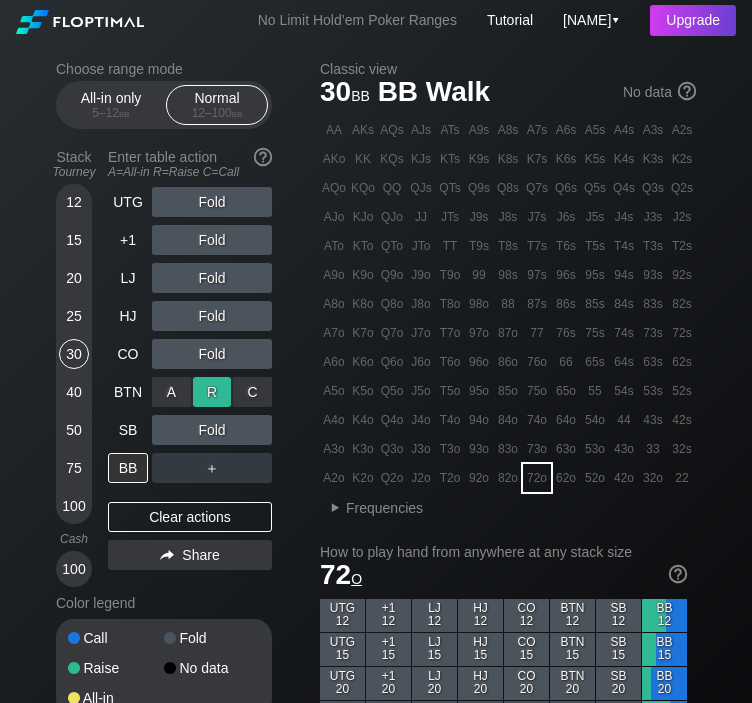 click on "R ✕" at bounding box center (212, 392) 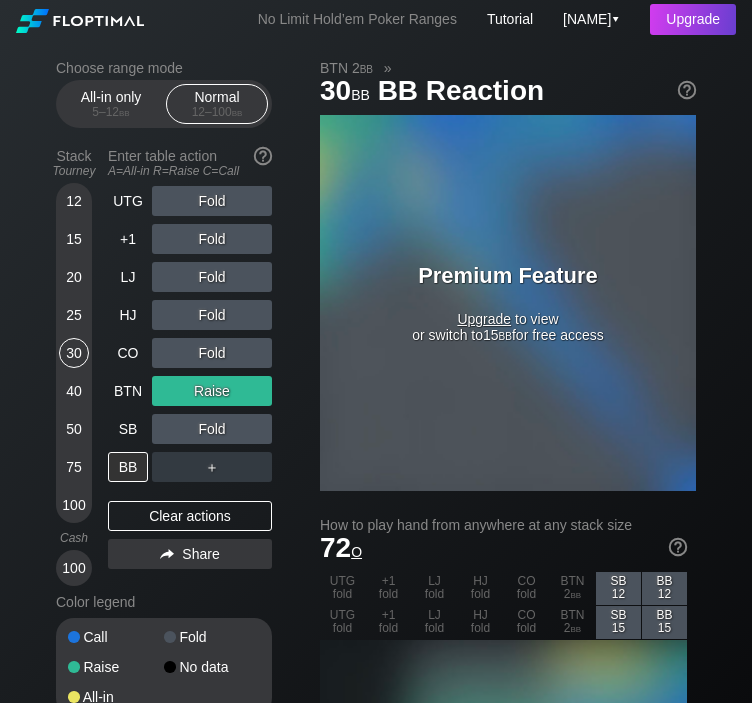 scroll, scrollTop: 0, scrollLeft: 0, axis: both 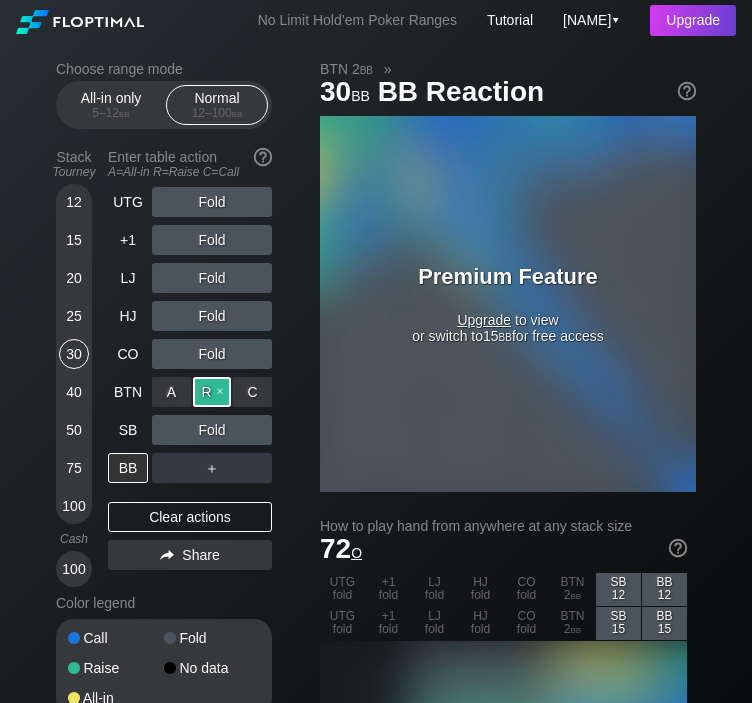 click on "R ✕" at bounding box center (212, 392) 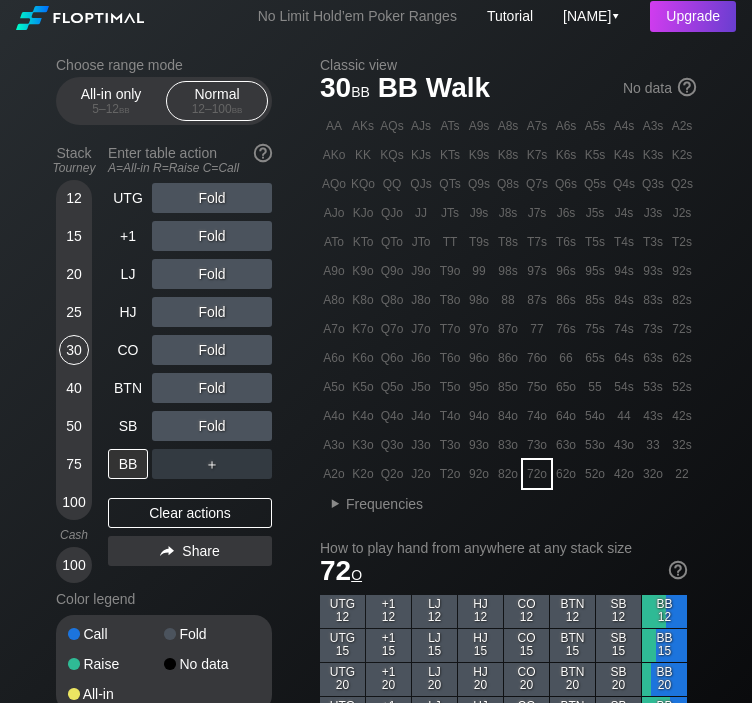 scroll, scrollTop: 0, scrollLeft: 0, axis: both 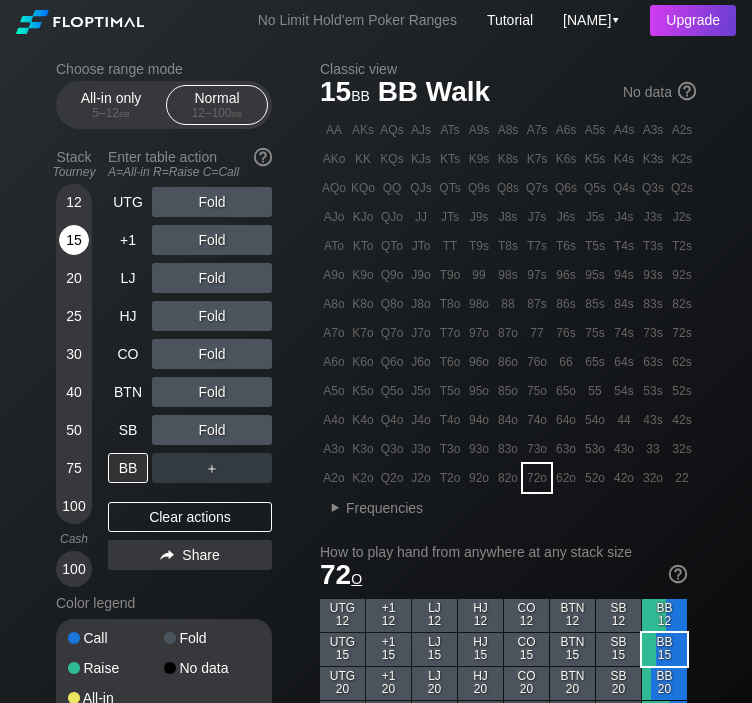 click on "15" at bounding box center [74, 240] 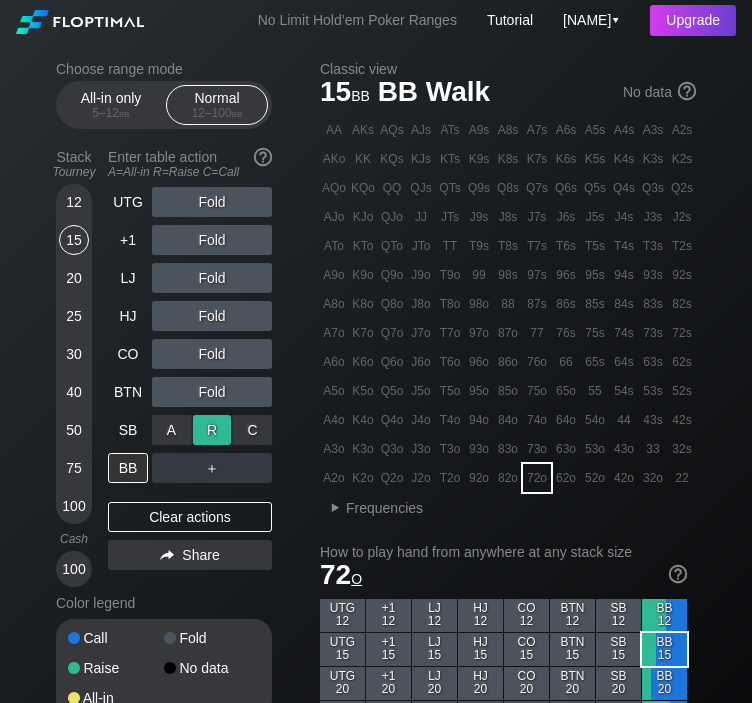 click on "R ✕" at bounding box center (212, 430) 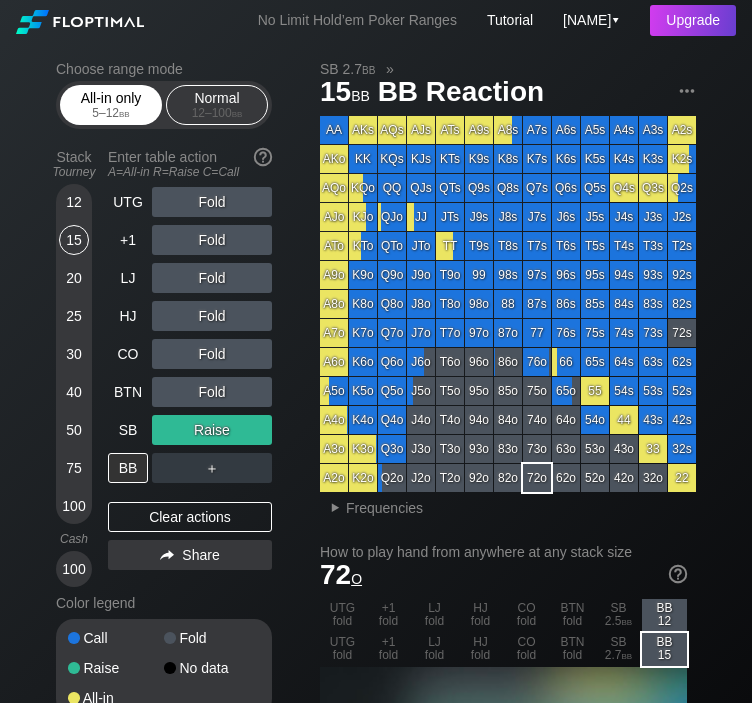 click on "All-in only 5 – 12 bb" at bounding box center (111, 105) 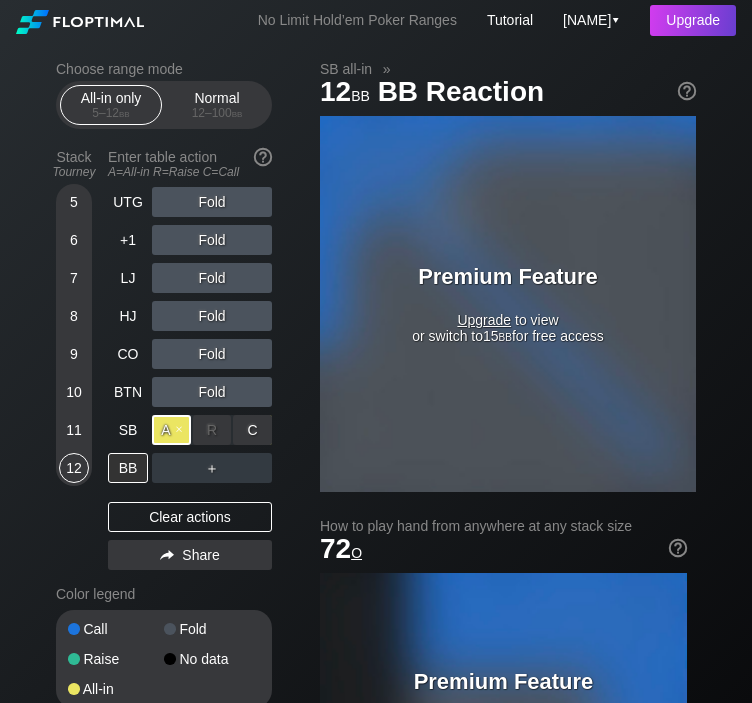 click on "A ✕" at bounding box center (171, 430) 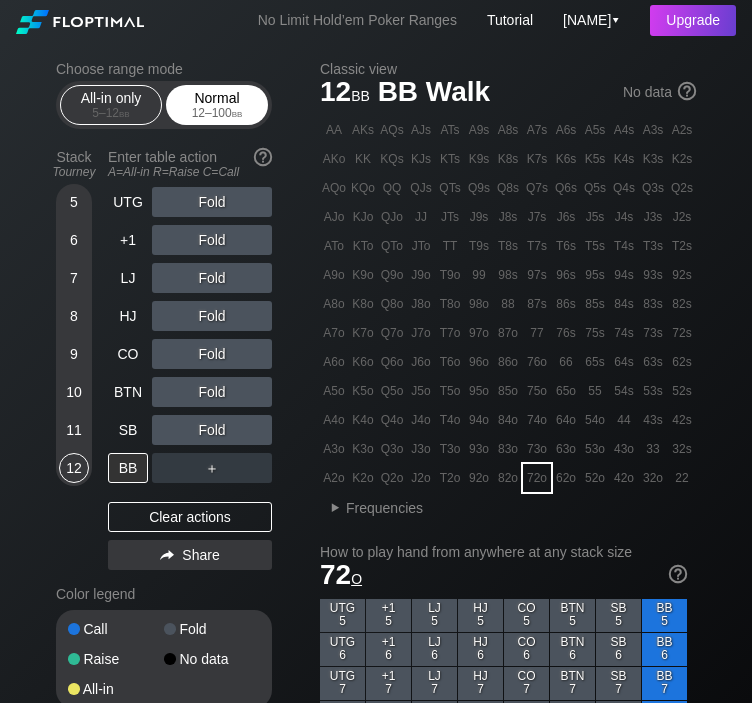 click on "bb" at bounding box center (237, 113) 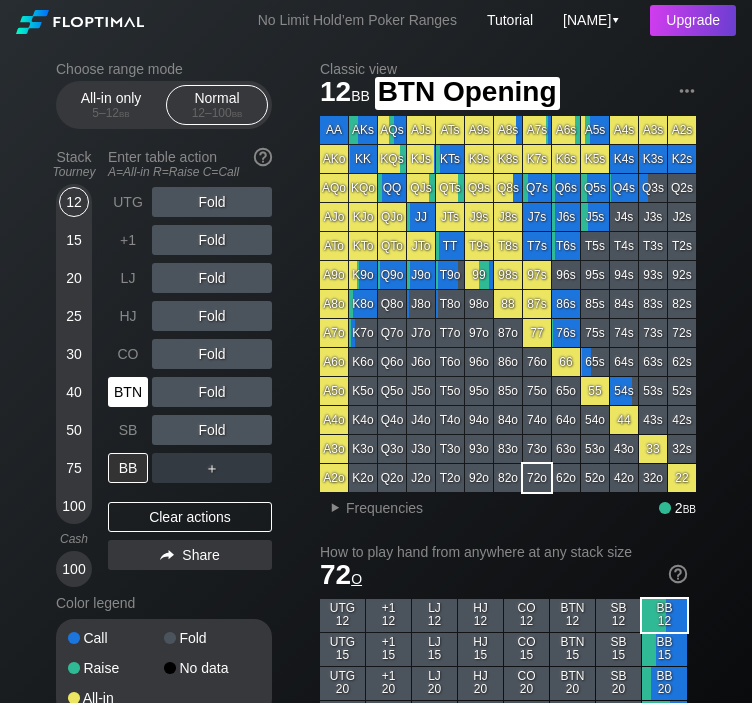 click on "BTN" at bounding box center [128, 392] 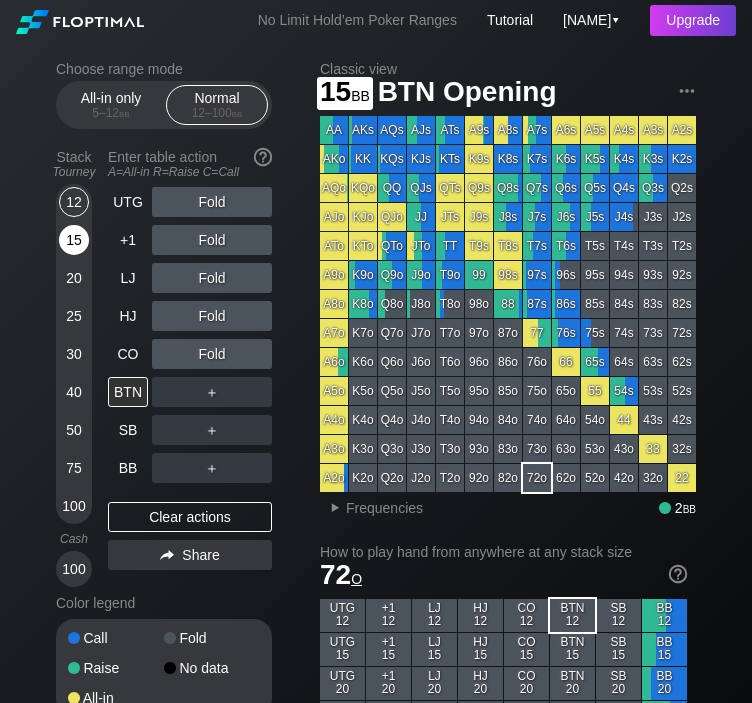 click on "15" at bounding box center [74, 240] 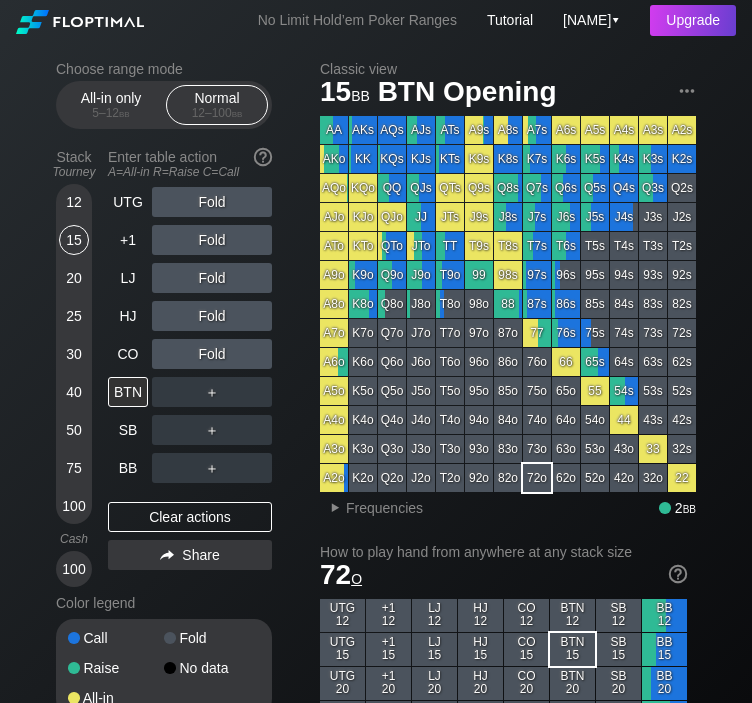 click on "30" at bounding box center [74, 354] 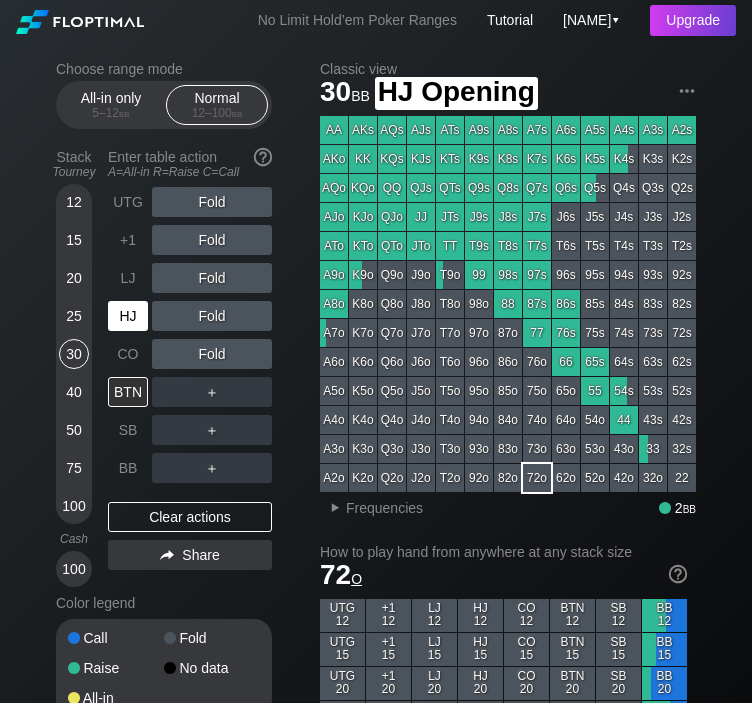 click on "HJ" at bounding box center (128, 316) 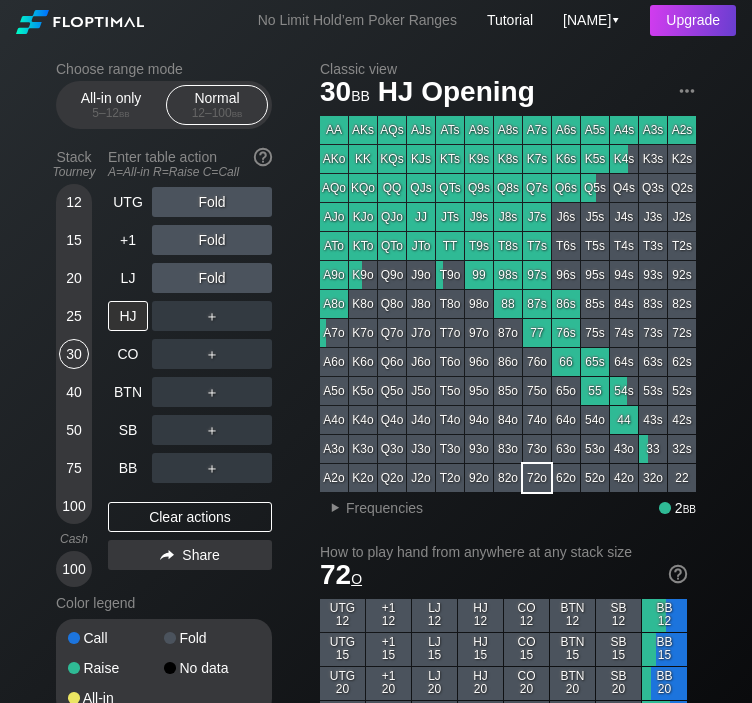 click on "15" at bounding box center (74, 240) 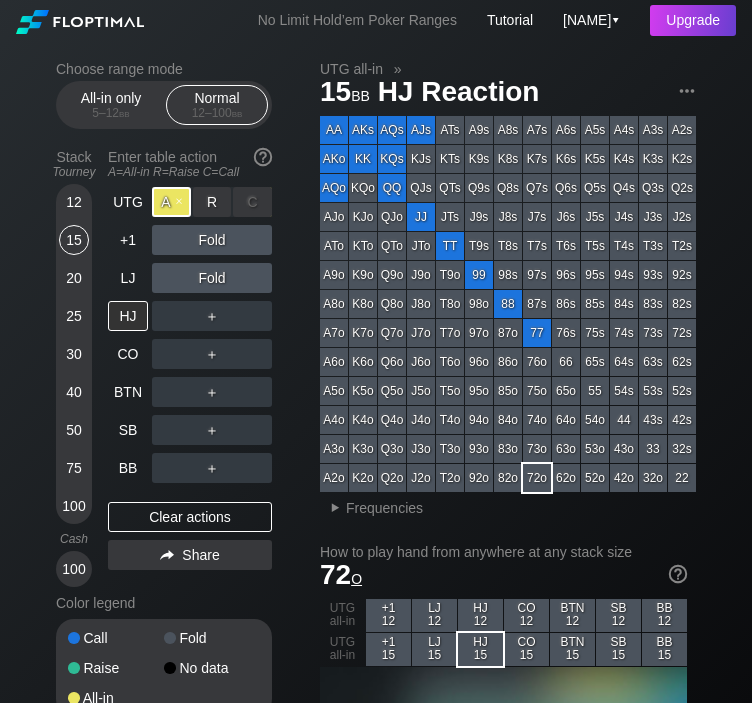 click on "A ✕" at bounding box center [171, 202] 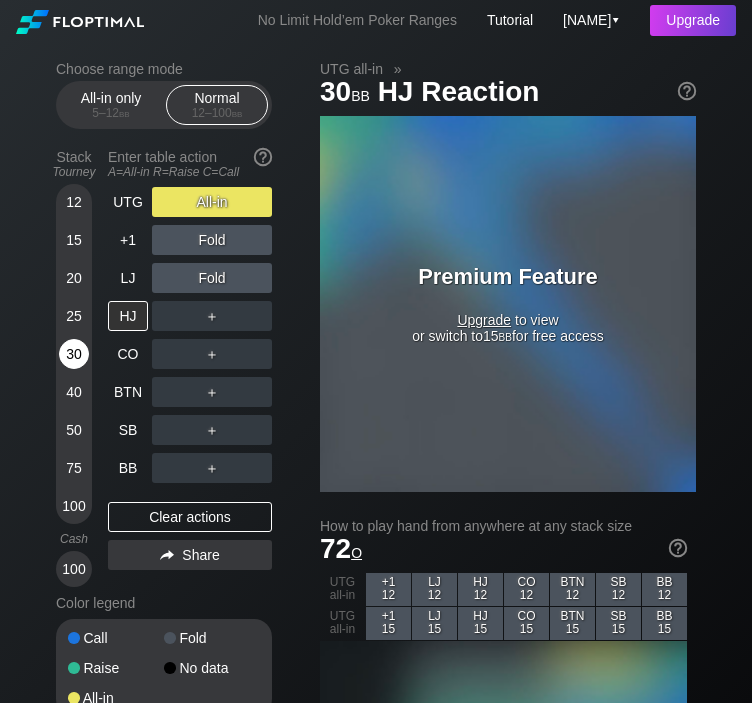 click on "30" at bounding box center (74, 354) 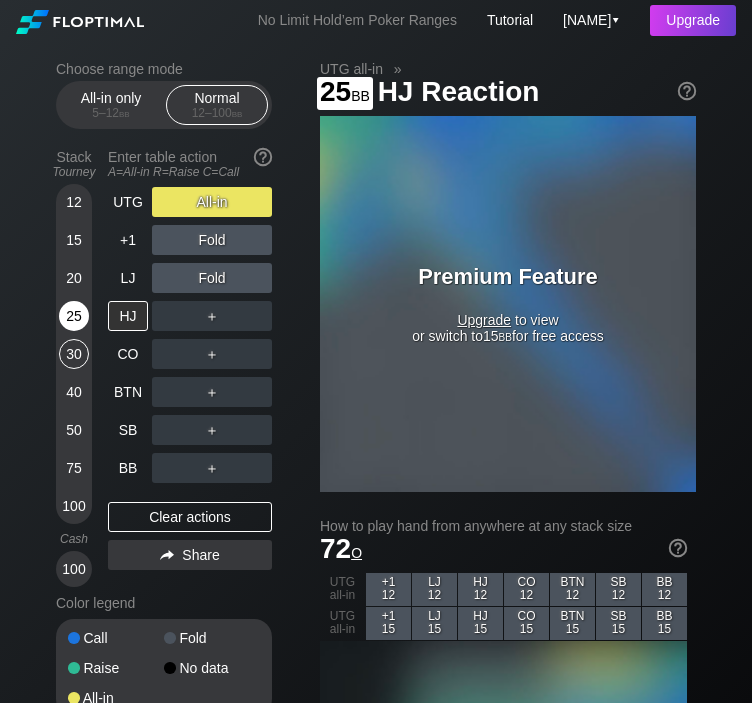 click on "25" at bounding box center [74, 316] 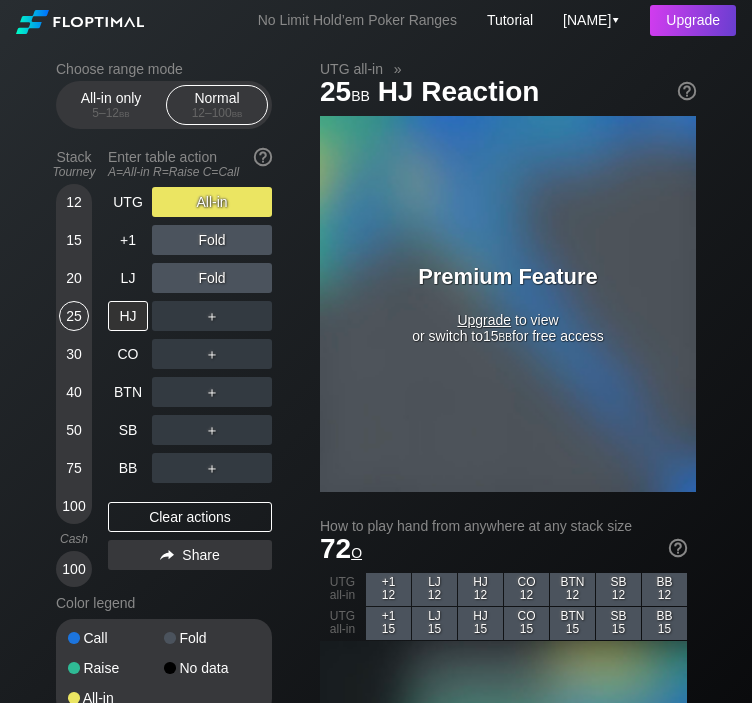 click on "All-in" at bounding box center [212, 202] 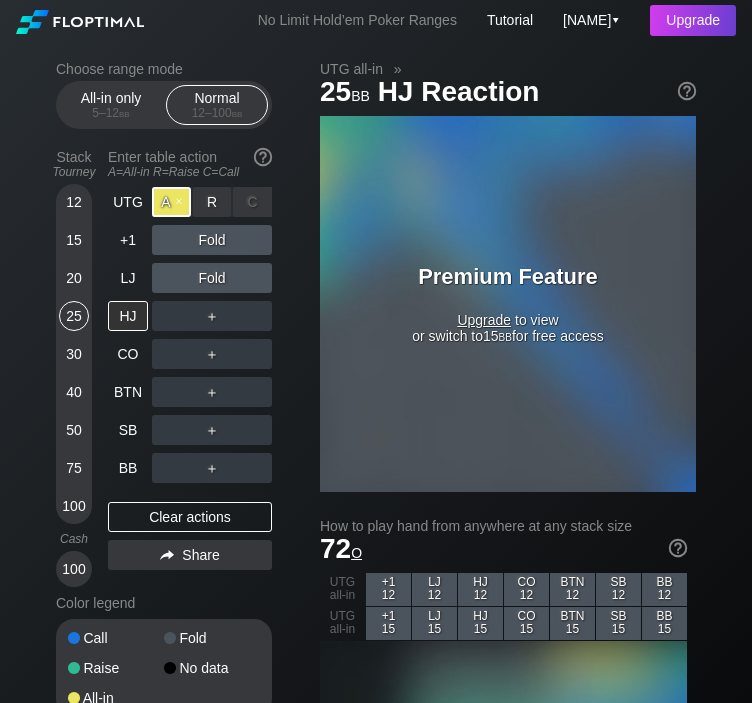 click on "A ✕" at bounding box center [171, 202] 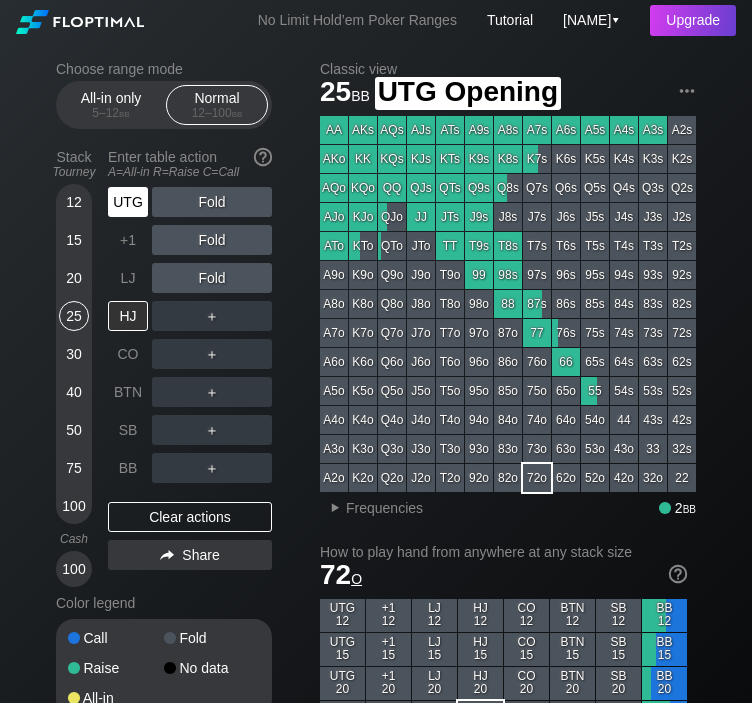 click on "UTG" at bounding box center [128, 202] 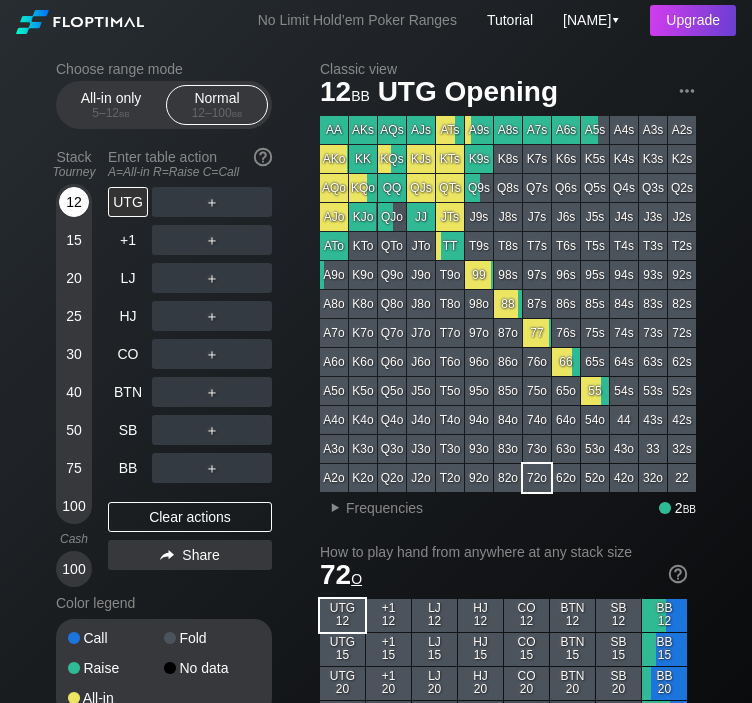 click on "12" at bounding box center [74, 202] 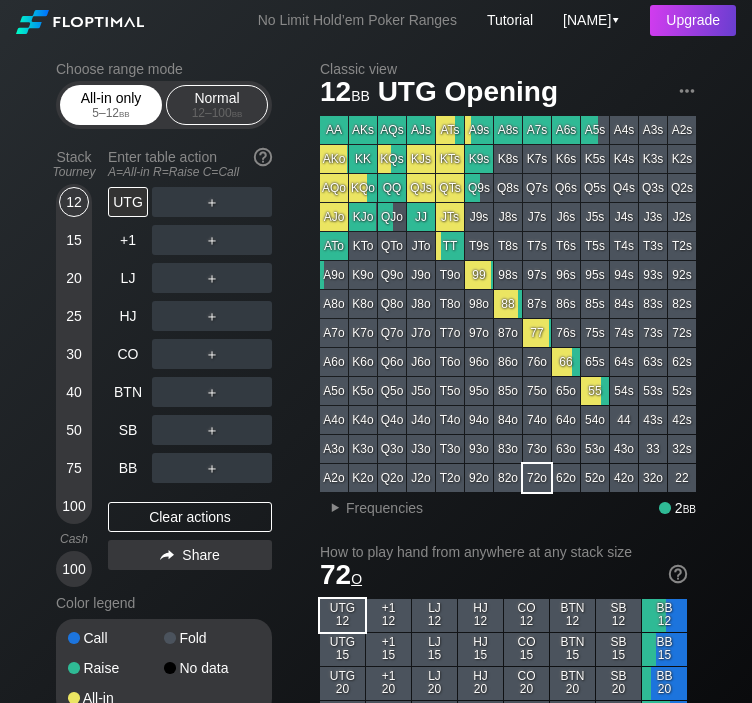 click on "5 – 12 bb" at bounding box center [111, 113] 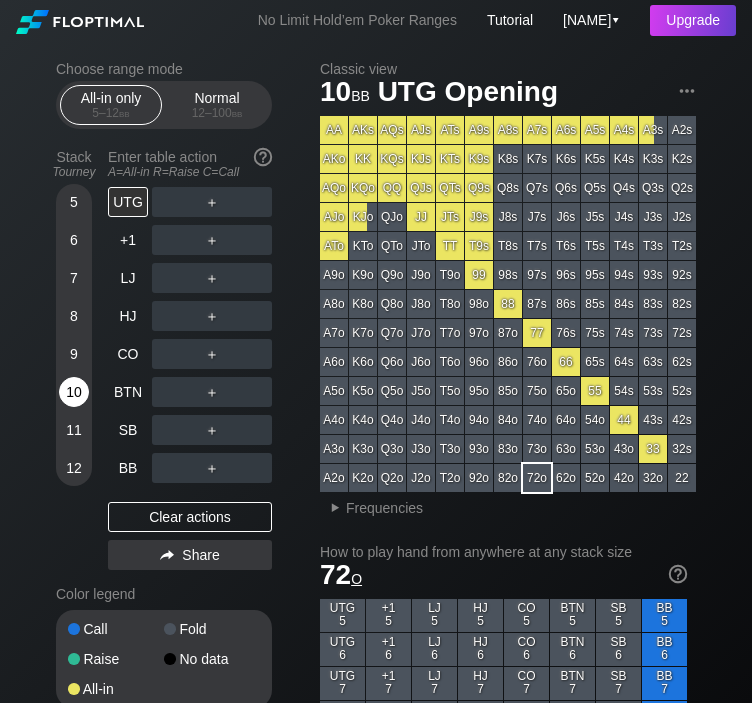 click on "10" at bounding box center (74, 392) 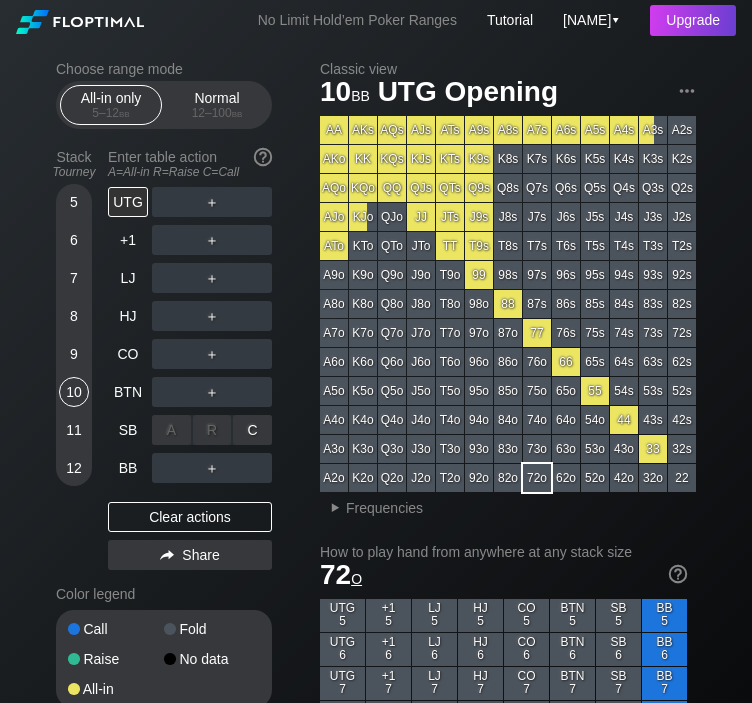 click on "R ✕" at bounding box center [212, 430] 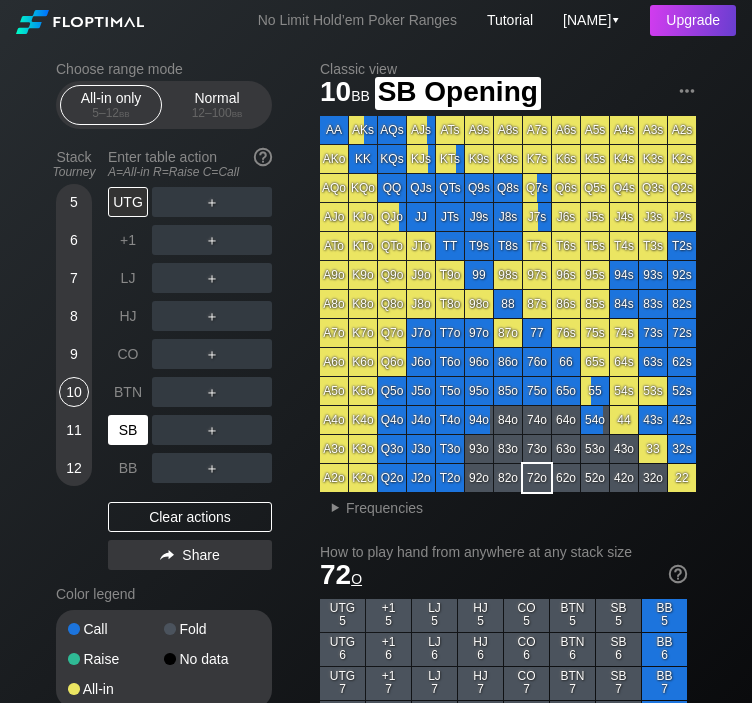 click on "SB" at bounding box center [128, 430] 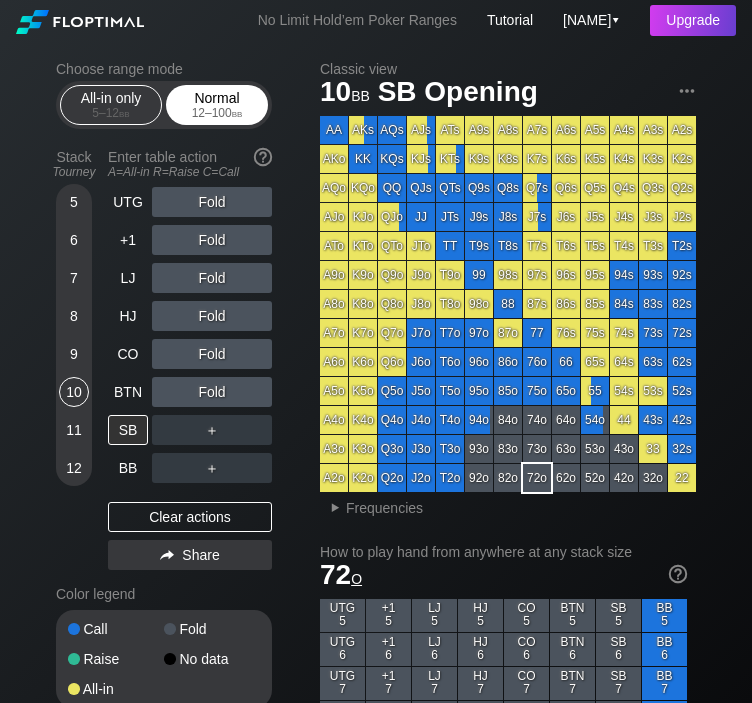 click on "12 – 100 bb" at bounding box center (217, 113) 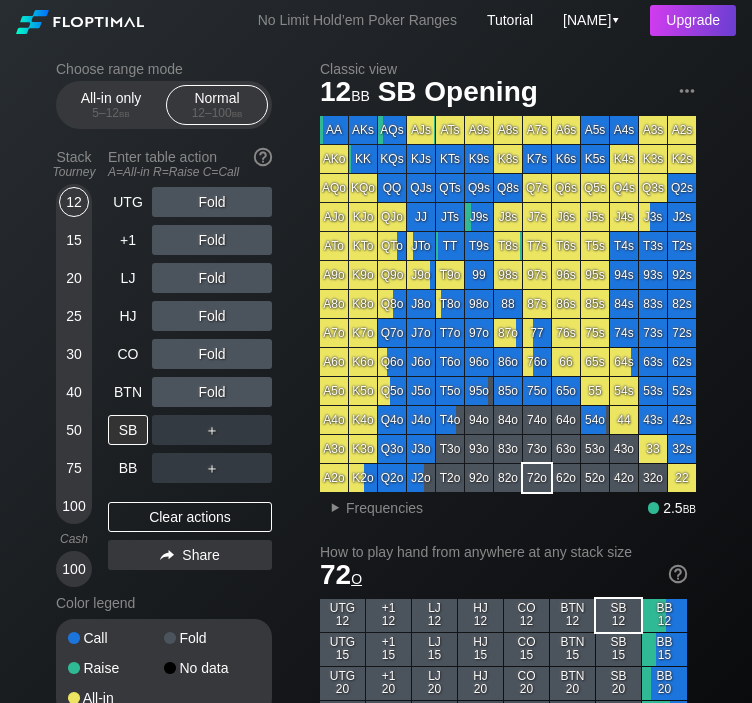 click on "20" at bounding box center (74, 278) 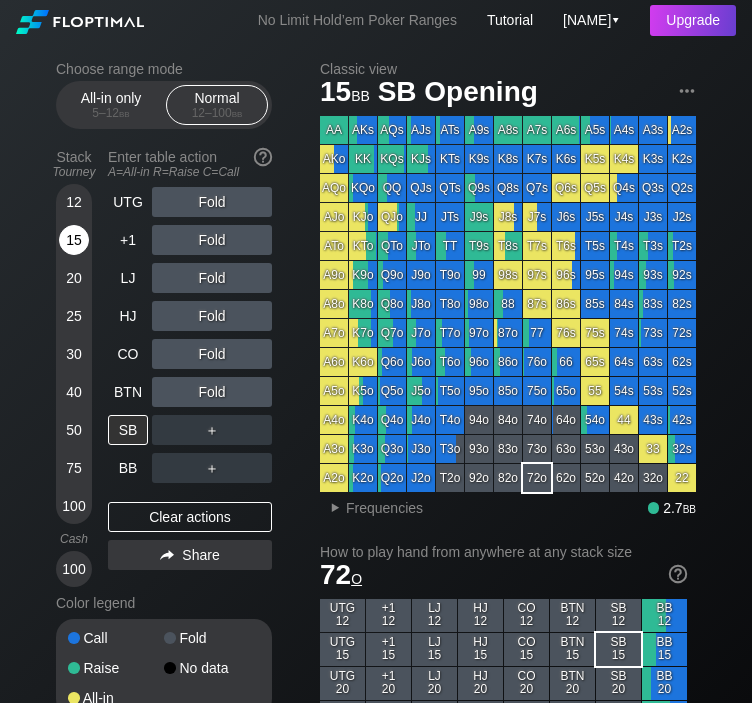 click on "15" at bounding box center [74, 240] 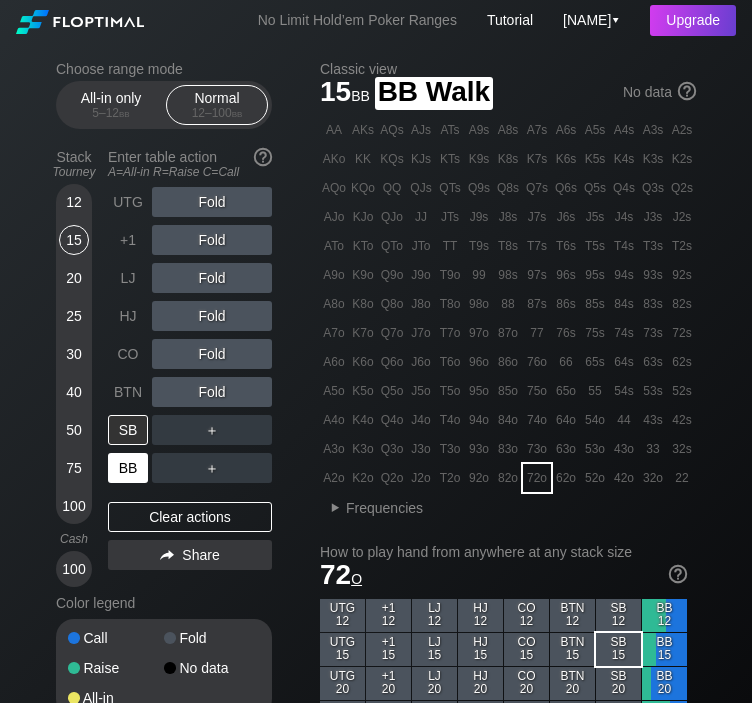 click on "BB" at bounding box center (128, 468) 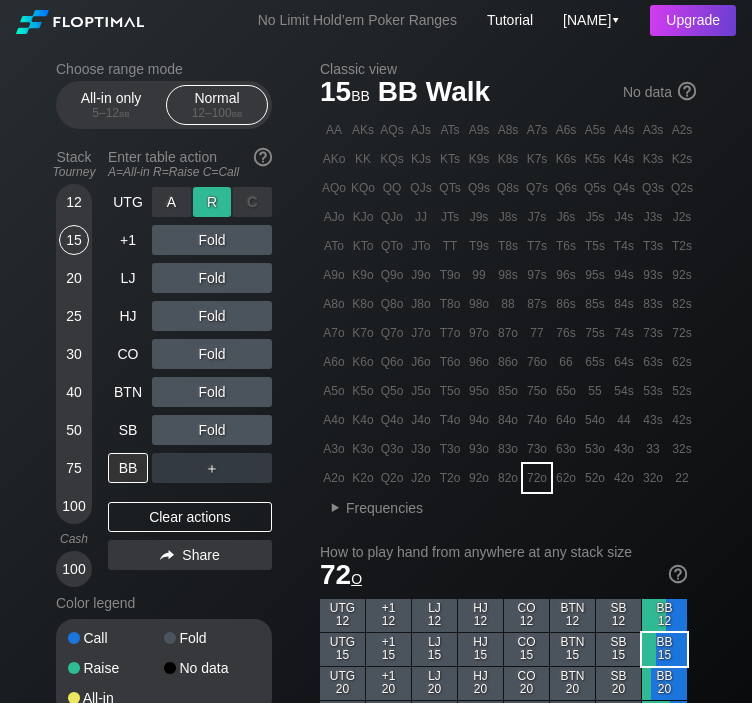 click on "R ✕" at bounding box center [212, 202] 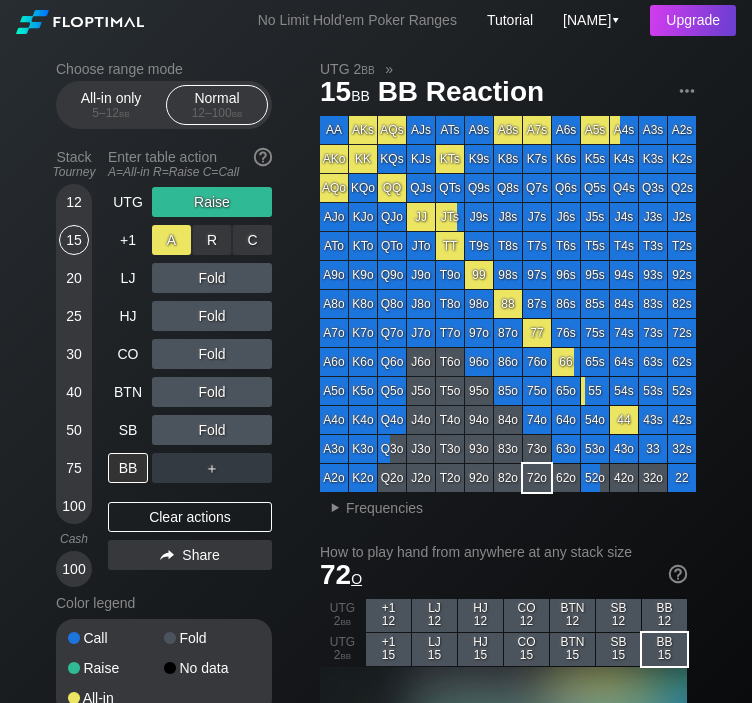 click on "A ✕" at bounding box center (171, 240) 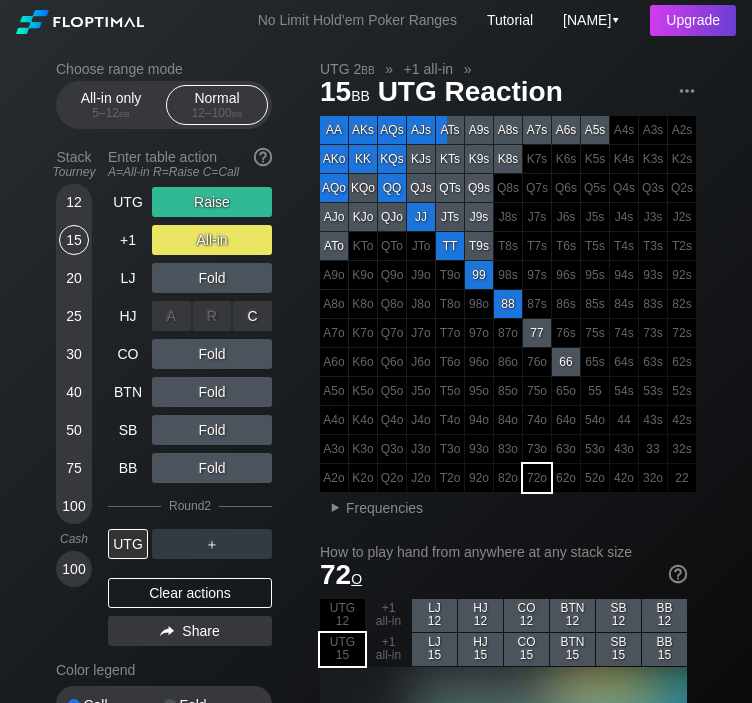 drag, startPoint x: 160, startPoint y: 330, endPoint x: 160, endPoint y: 319, distance: 11 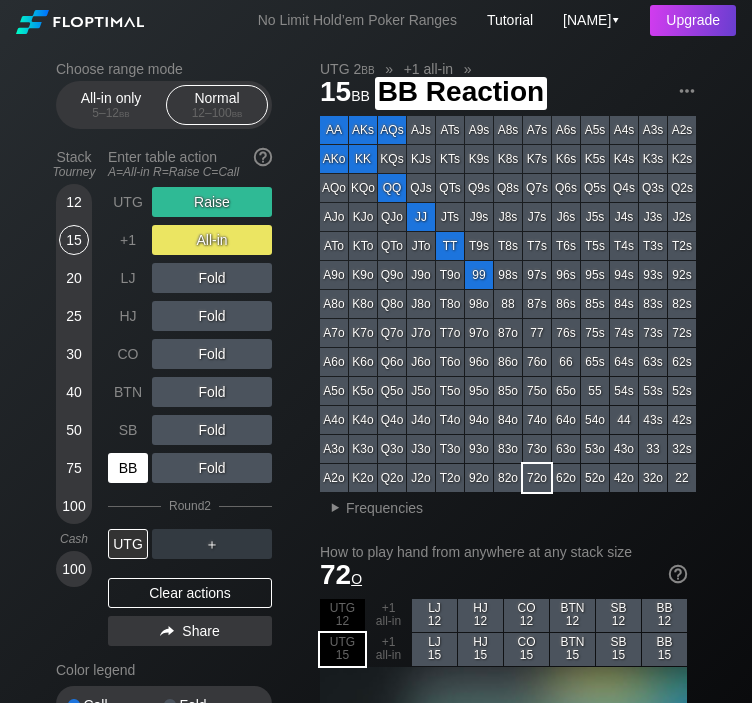 click on "BB" at bounding box center [128, 468] 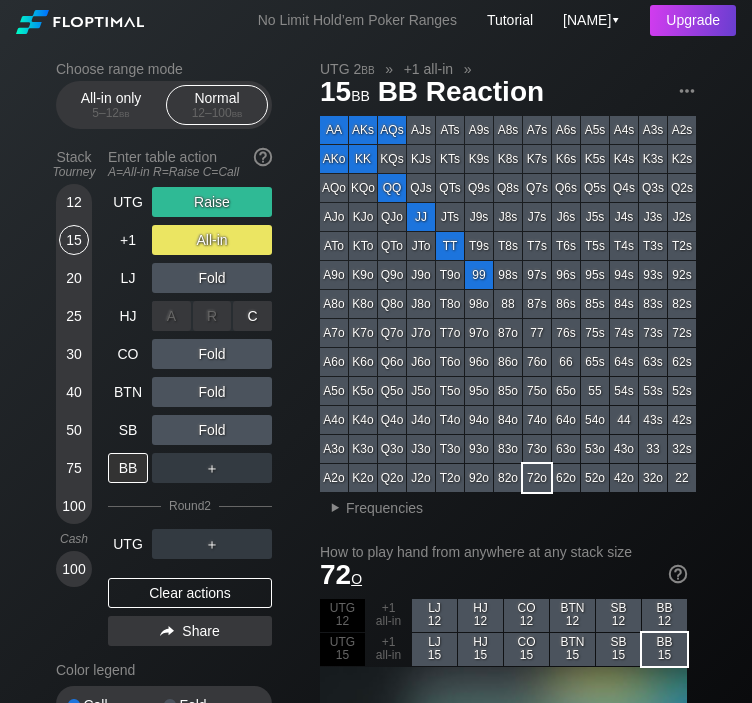 click on "A ✕ R ✕ C ✕ Fold" at bounding box center [212, 278] 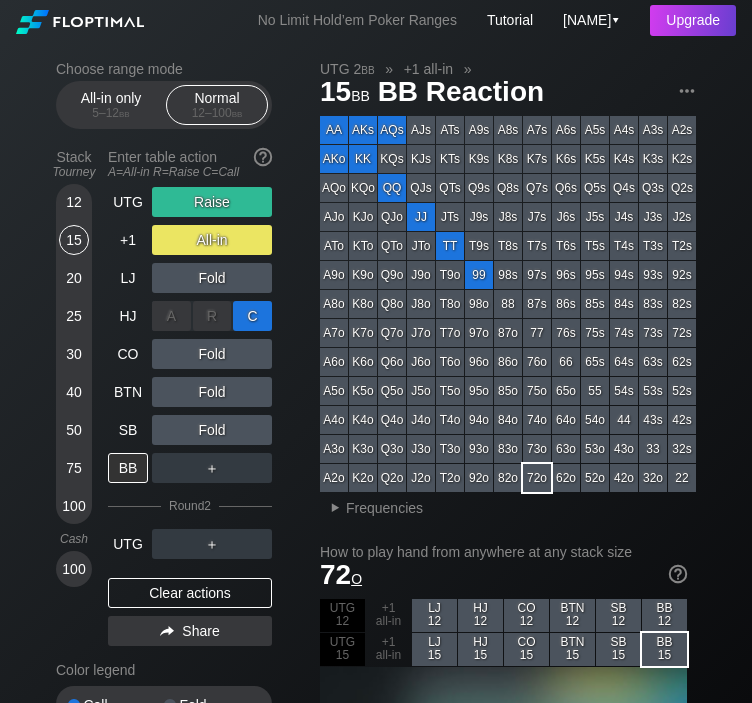 click on "C ✕" at bounding box center (252, 316) 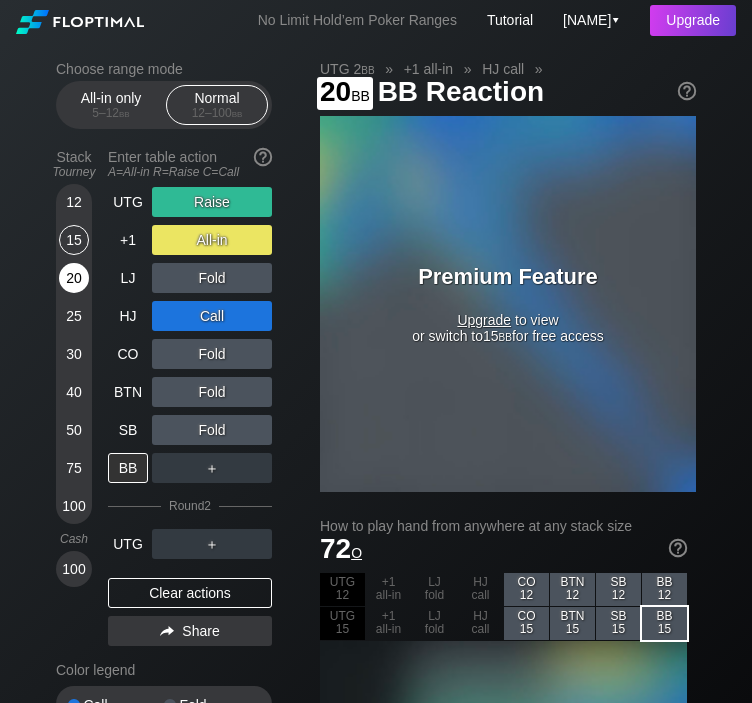 click on "20" at bounding box center [74, 278] 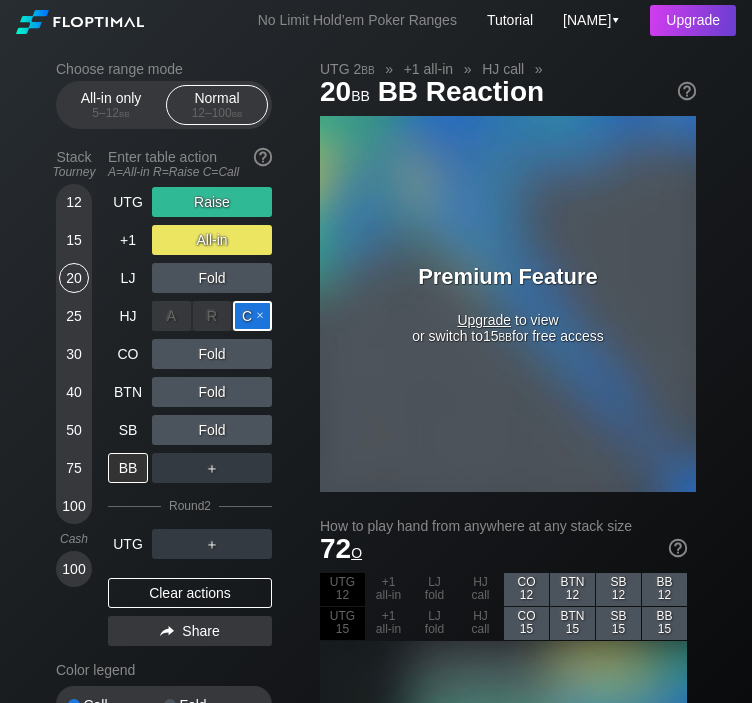 click on "C ✕" at bounding box center (252, 316) 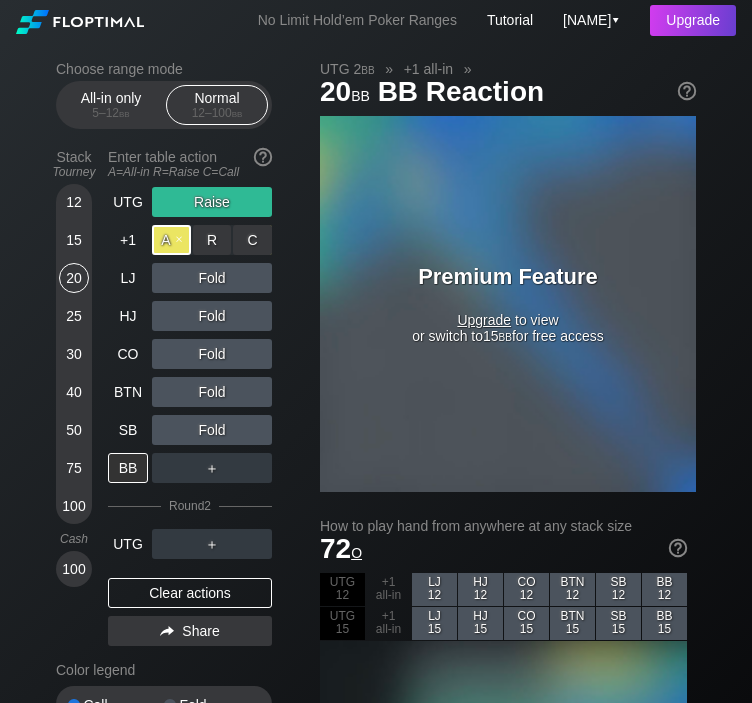 click on "A ✕" at bounding box center [171, 240] 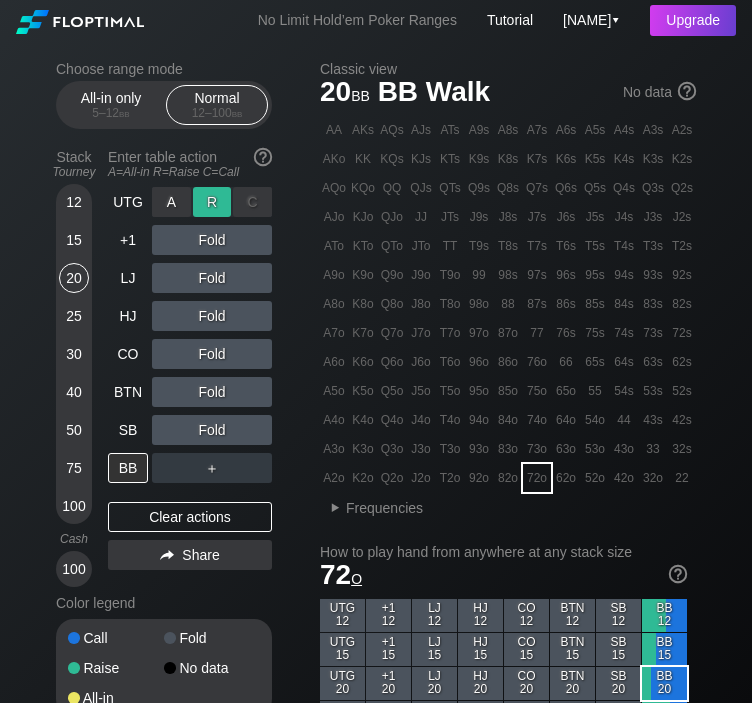 click on "R ✕" at bounding box center [212, 202] 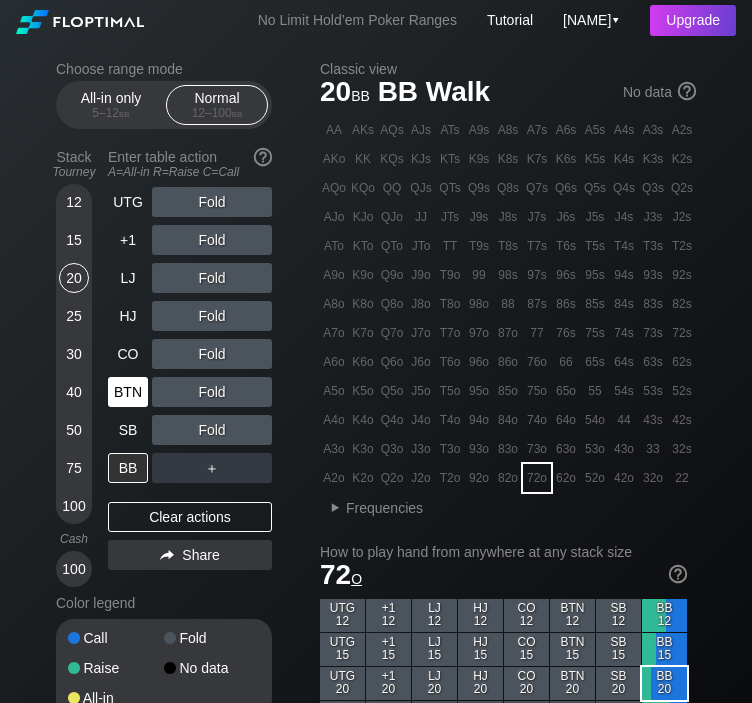 click on "BTN" at bounding box center [128, 392] 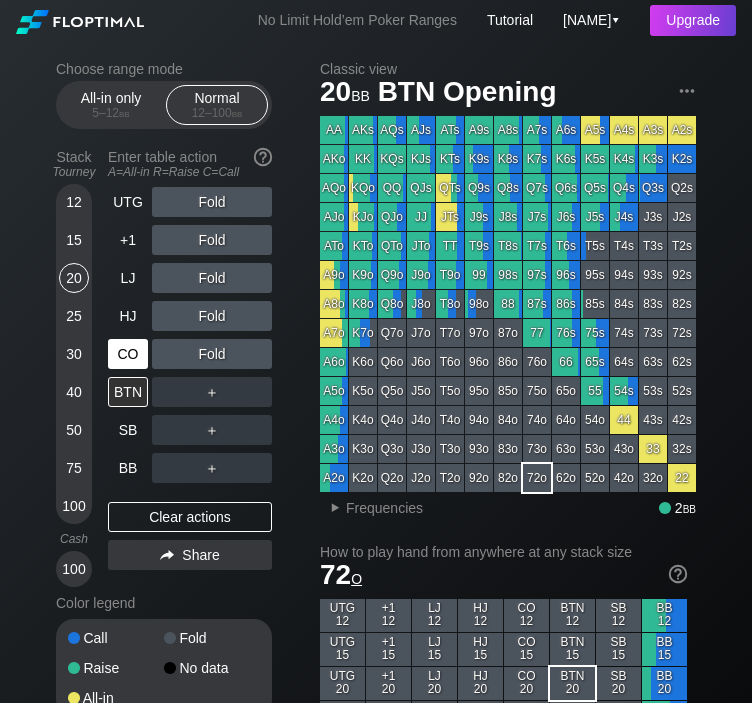 drag, startPoint x: 124, startPoint y: 352, endPoint x: 112, endPoint y: 359, distance: 13.892444 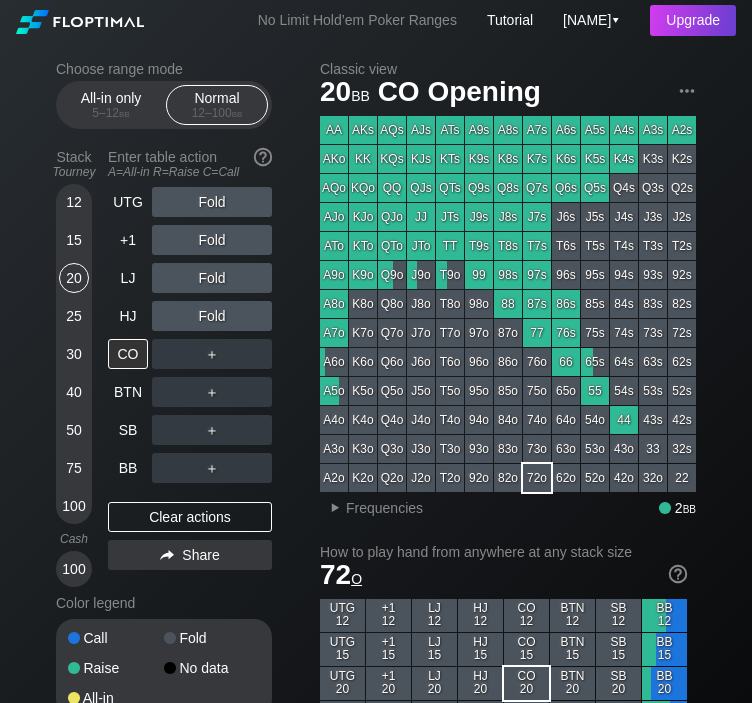click on "＋" at bounding box center [212, 202] 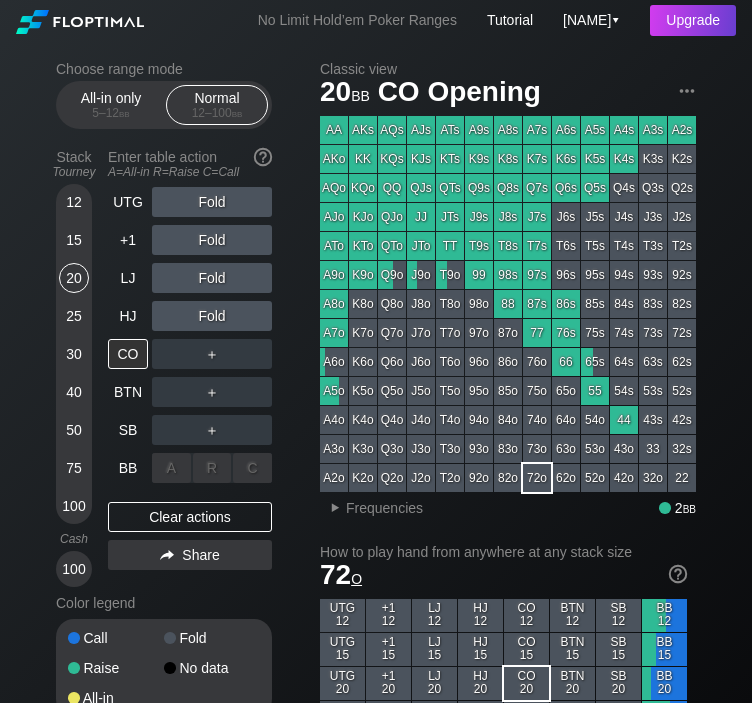 click on "A ✕" at bounding box center (171, 468) 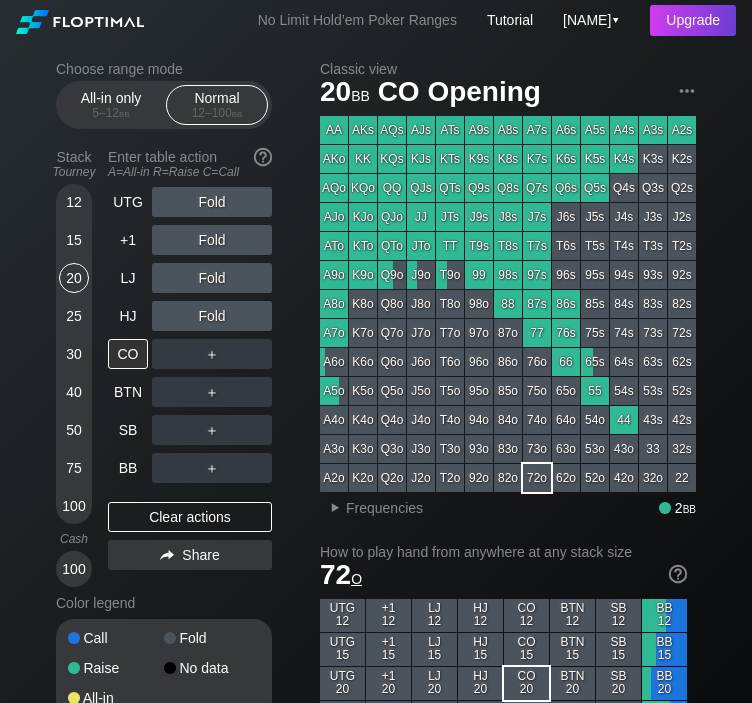 click on "12" at bounding box center [74, 202] 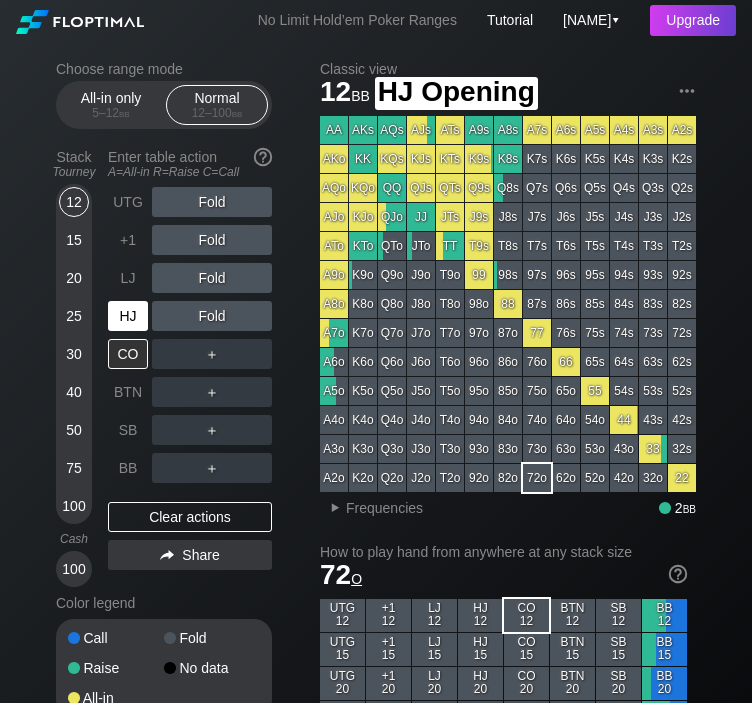 click on "HJ" at bounding box center (128, 316) 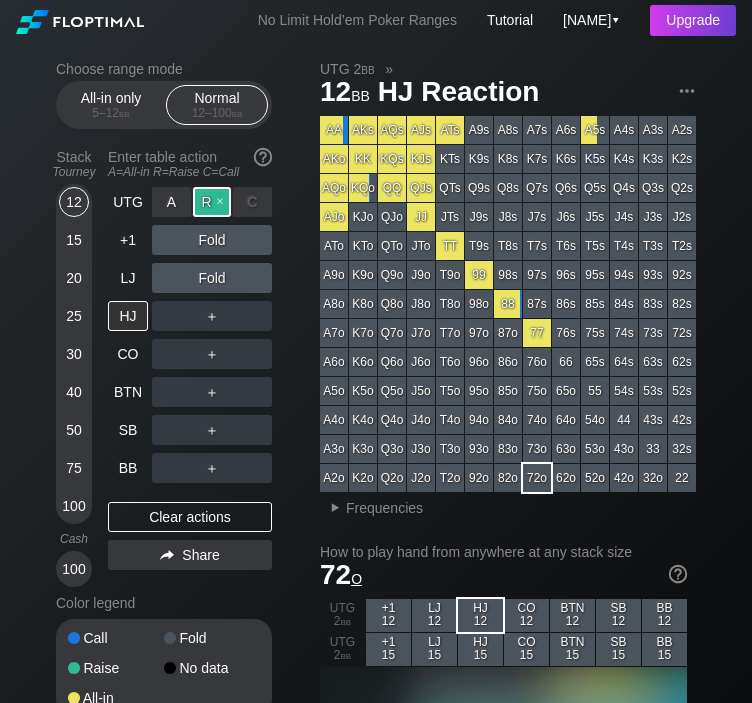 click on "R ✕" at bounding box center [212, 202] 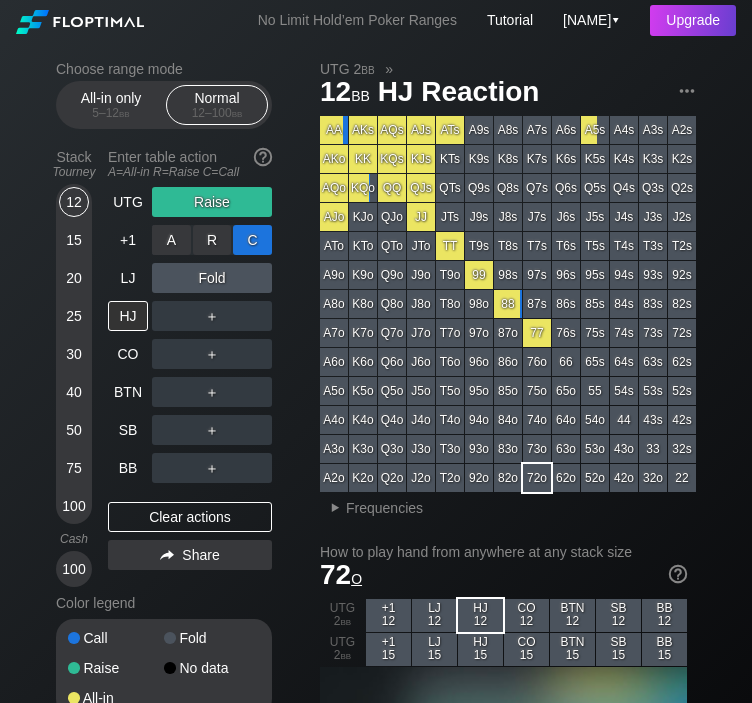 click on "C ✕" at bounding box center (252, 240) 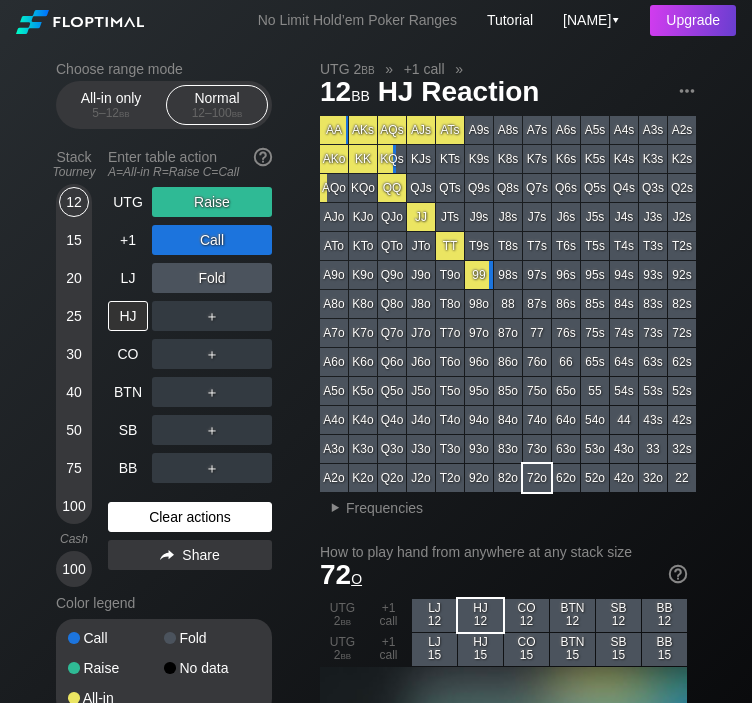 click on "Clear actions" at bounding box center (190, 517) 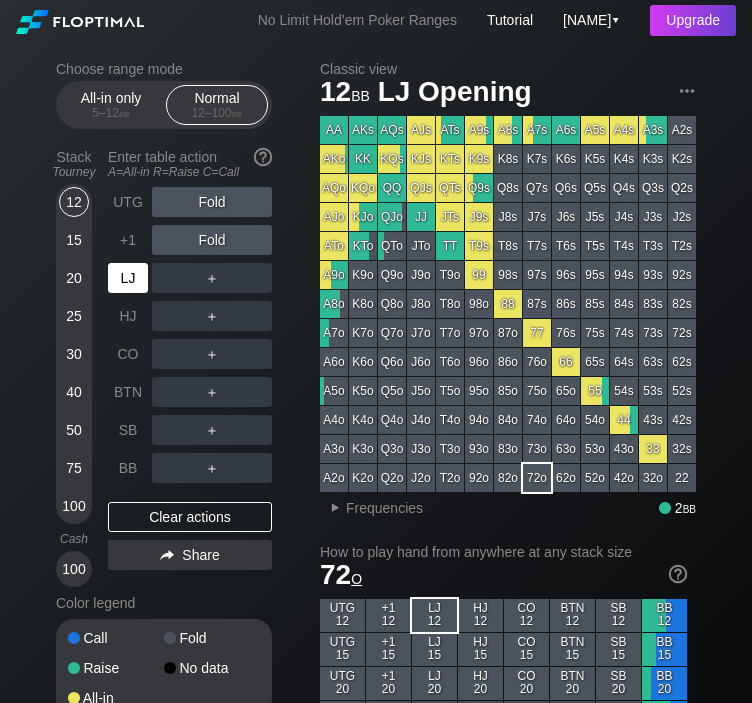 click on "LJ" at bounding box center [128, 278] 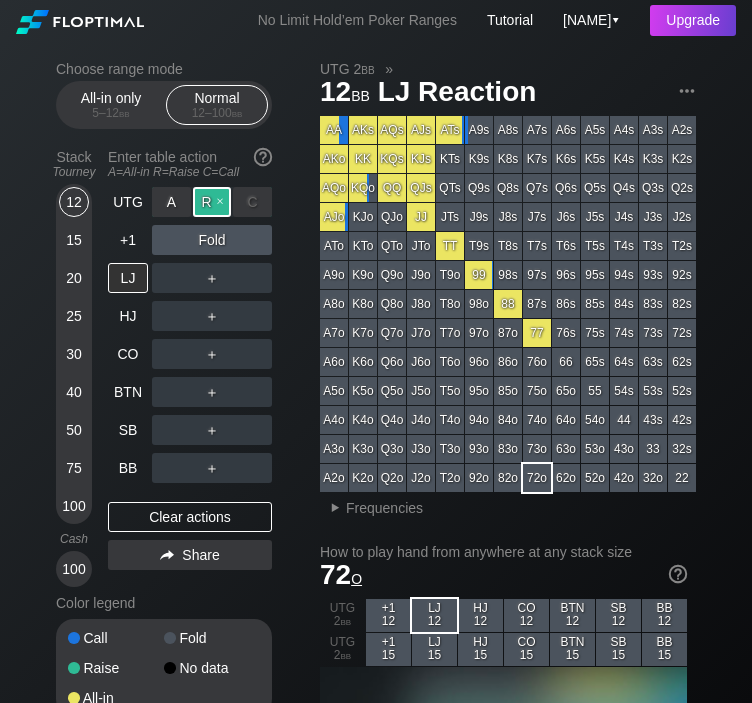 click on "R ✕" at bounding box center (212, 202) 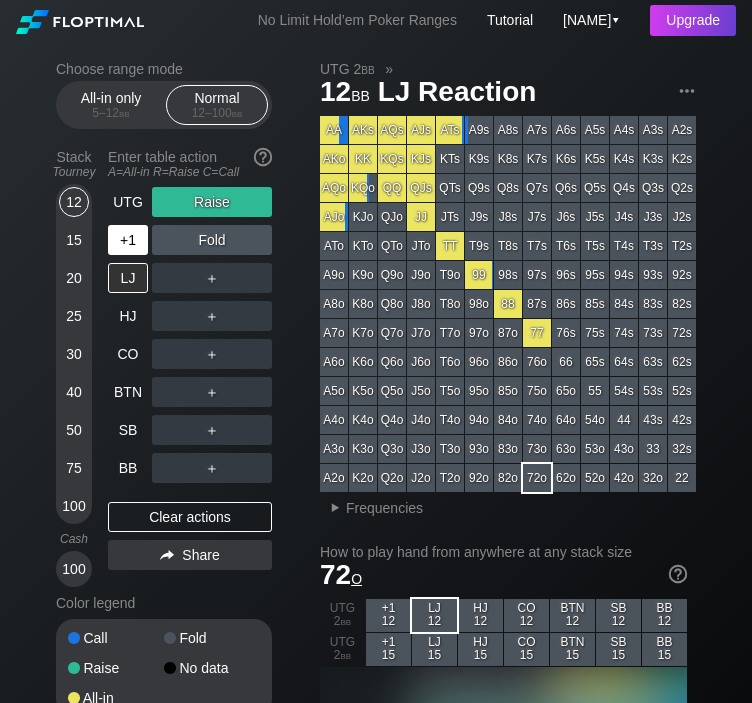 click on "+1" at bounding box center [128, 240] 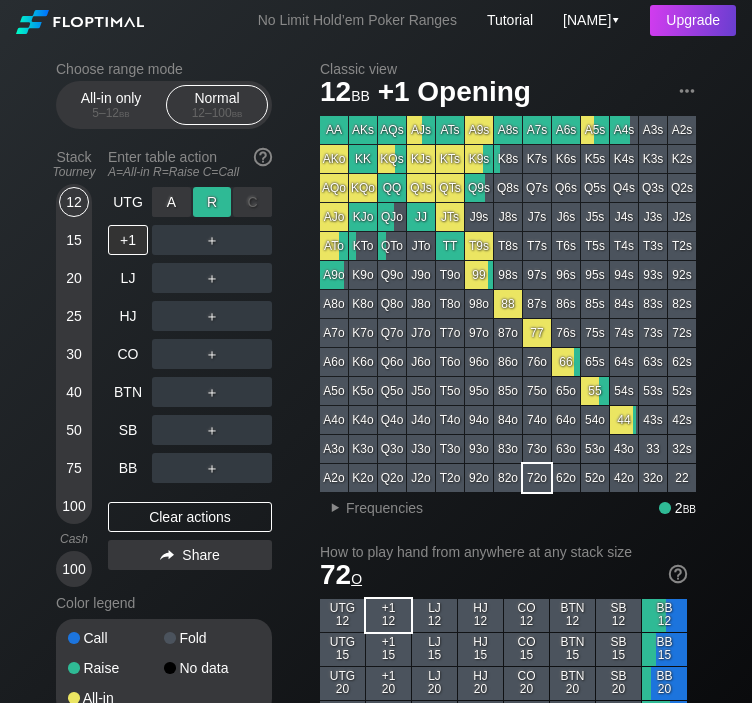 click on "R ✕" at bounding box center (212, 202) 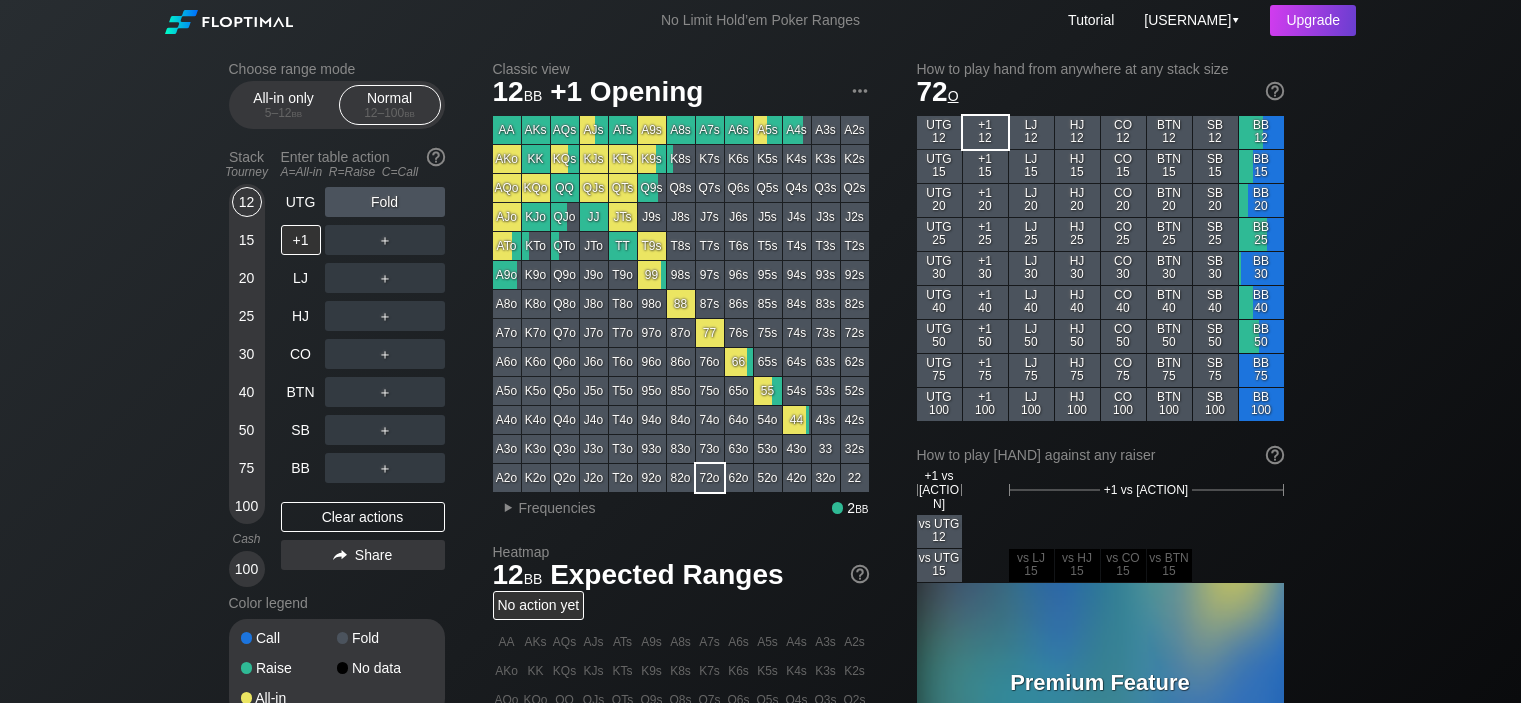 scroll, scrollTop: 0, scrollLeft: 0, axis: both 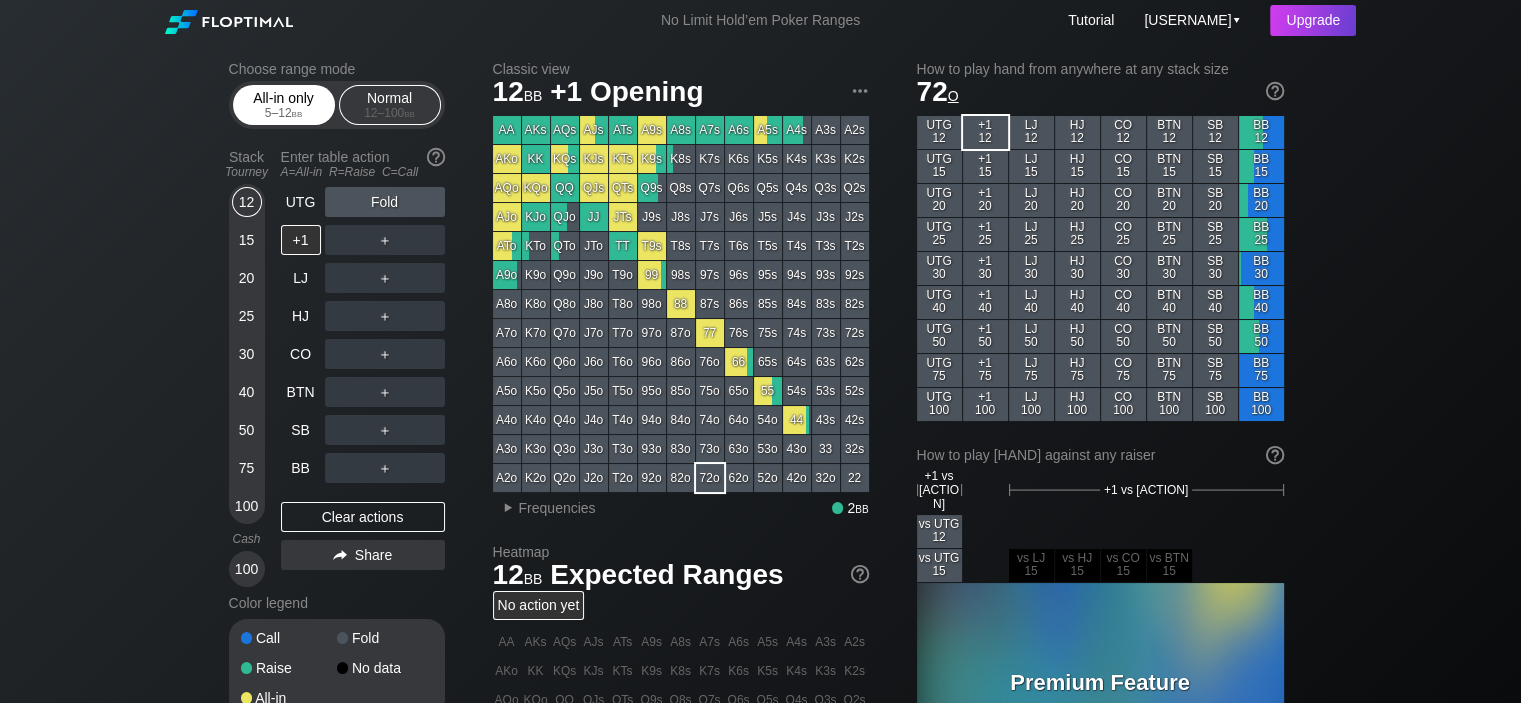 click on "All-in only 5 – 12 bb" at bounding box center (284, 105) 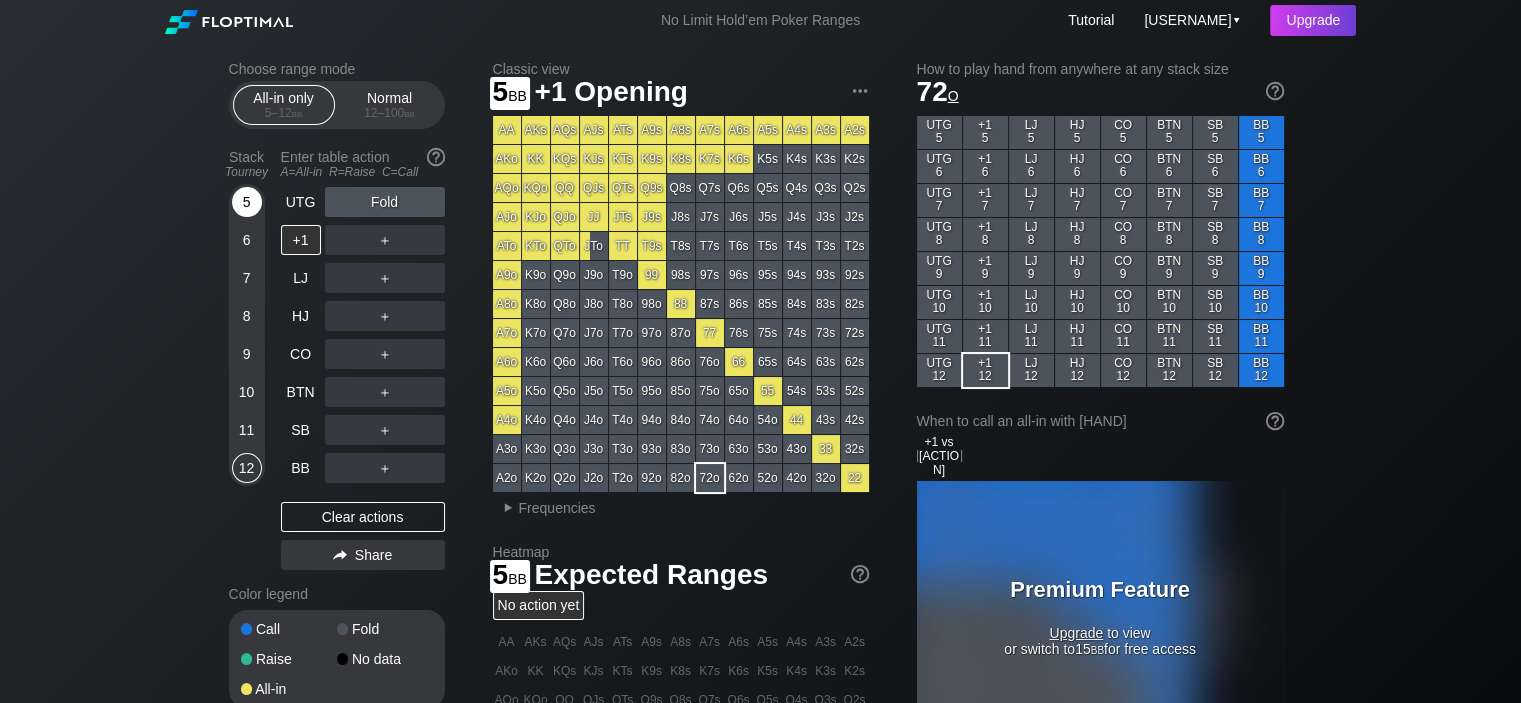 click on "5" at bounding box center [247, 202] 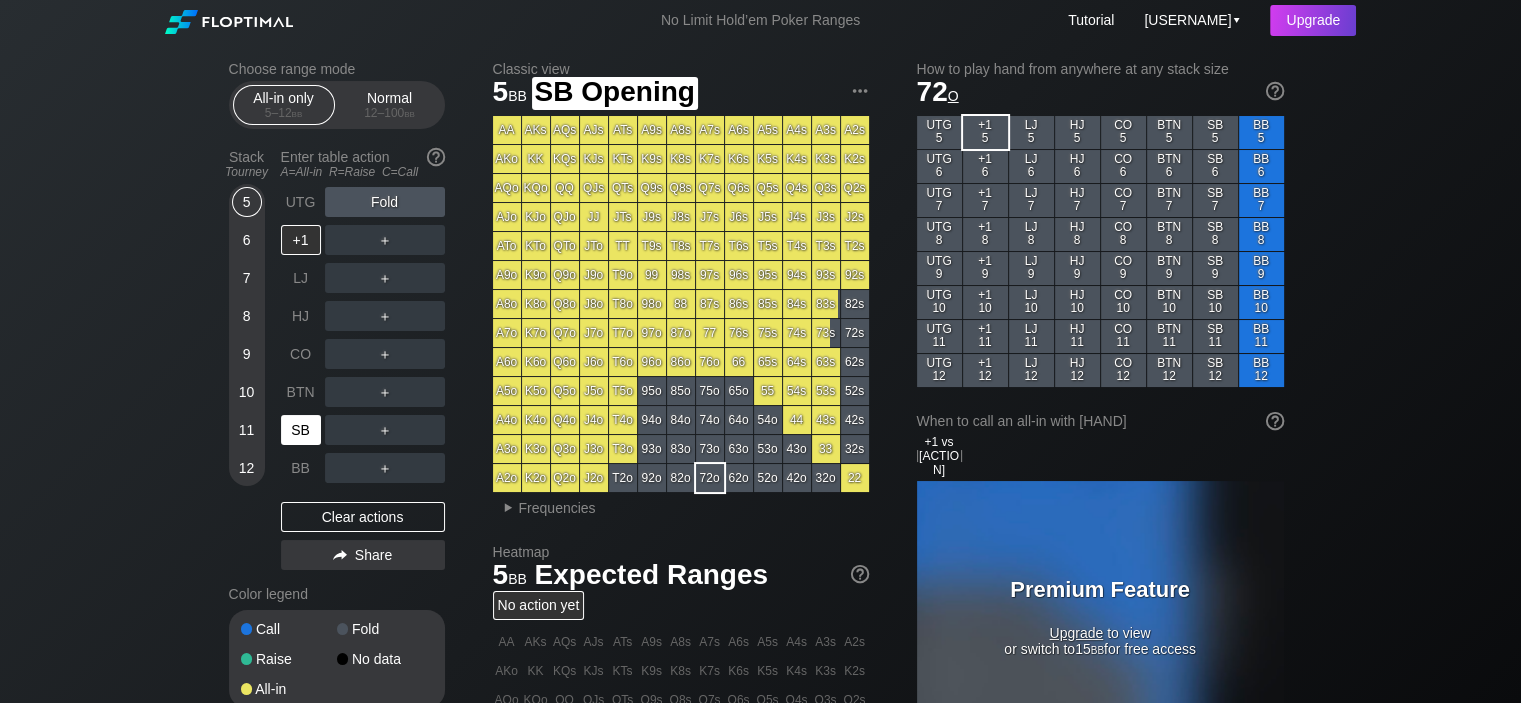 click on "SB" at bounding box center [301, 430] 